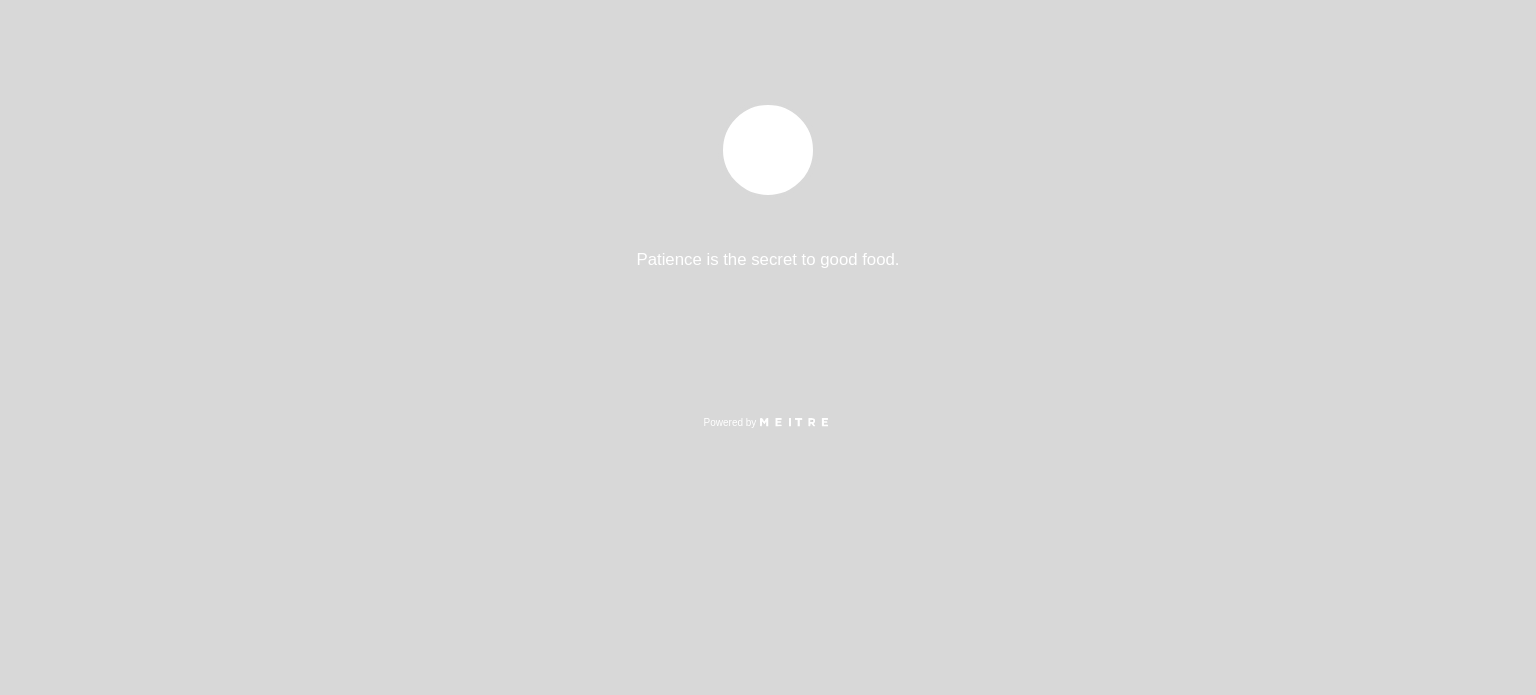 select on "es" 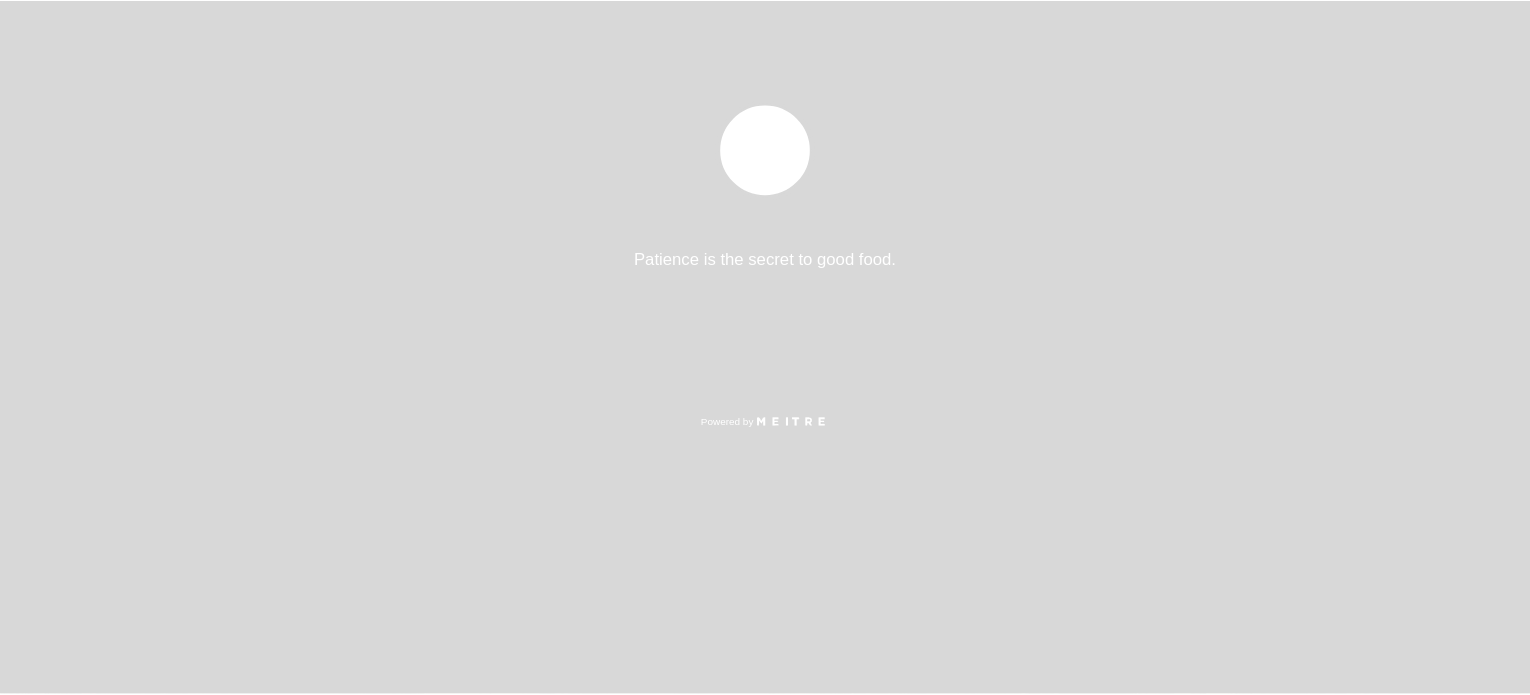 scroll, scrollTop: 0, scrollLeft: 0, axis: both 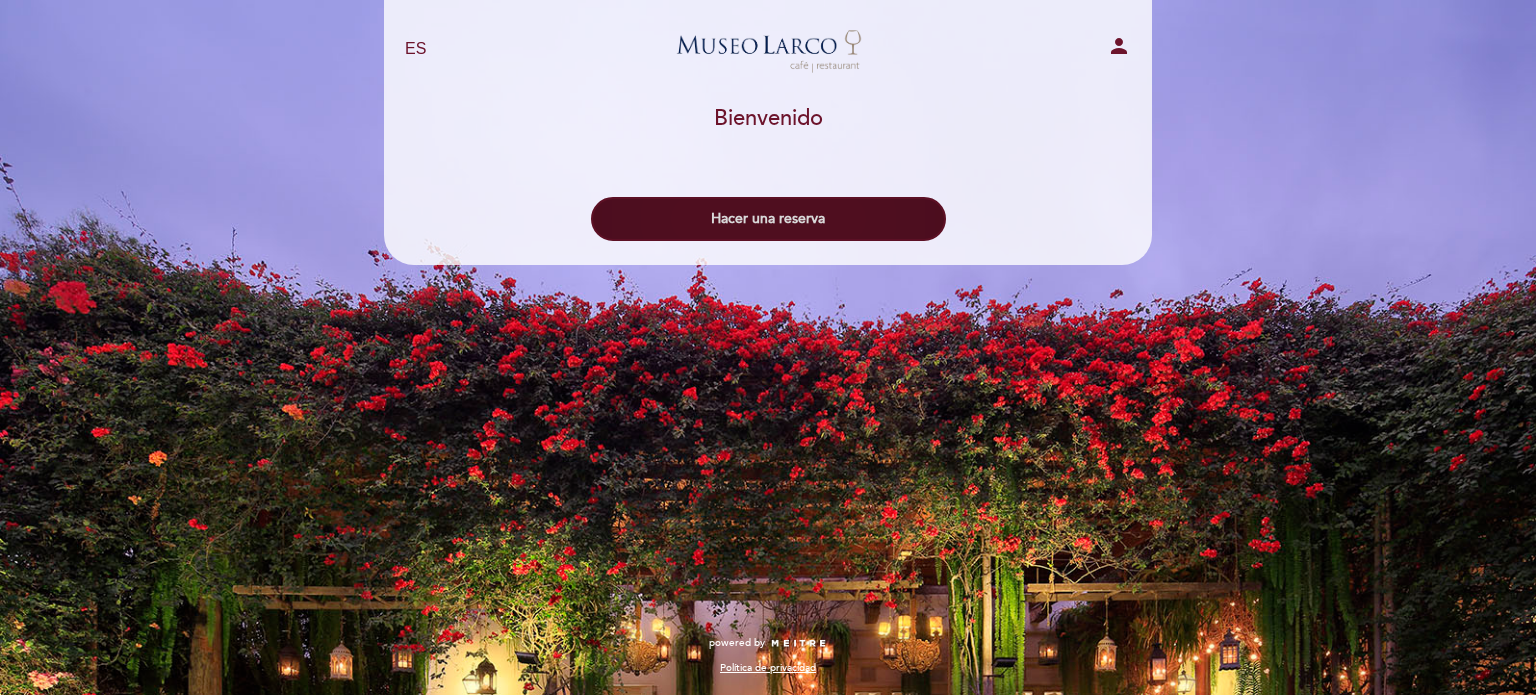 click on "Hacer una reserva" at bounding box center (768, 219) 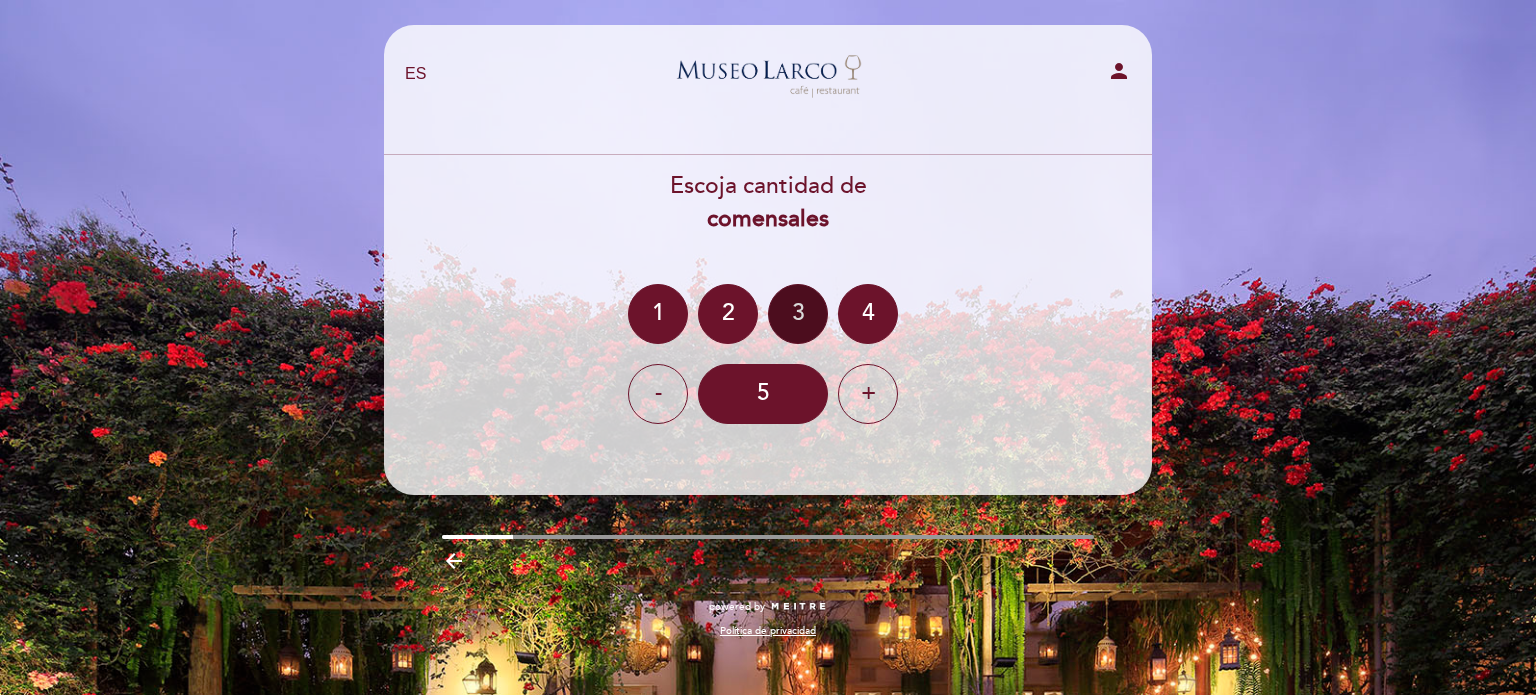 click on "3" at bounding box center (798, 314) 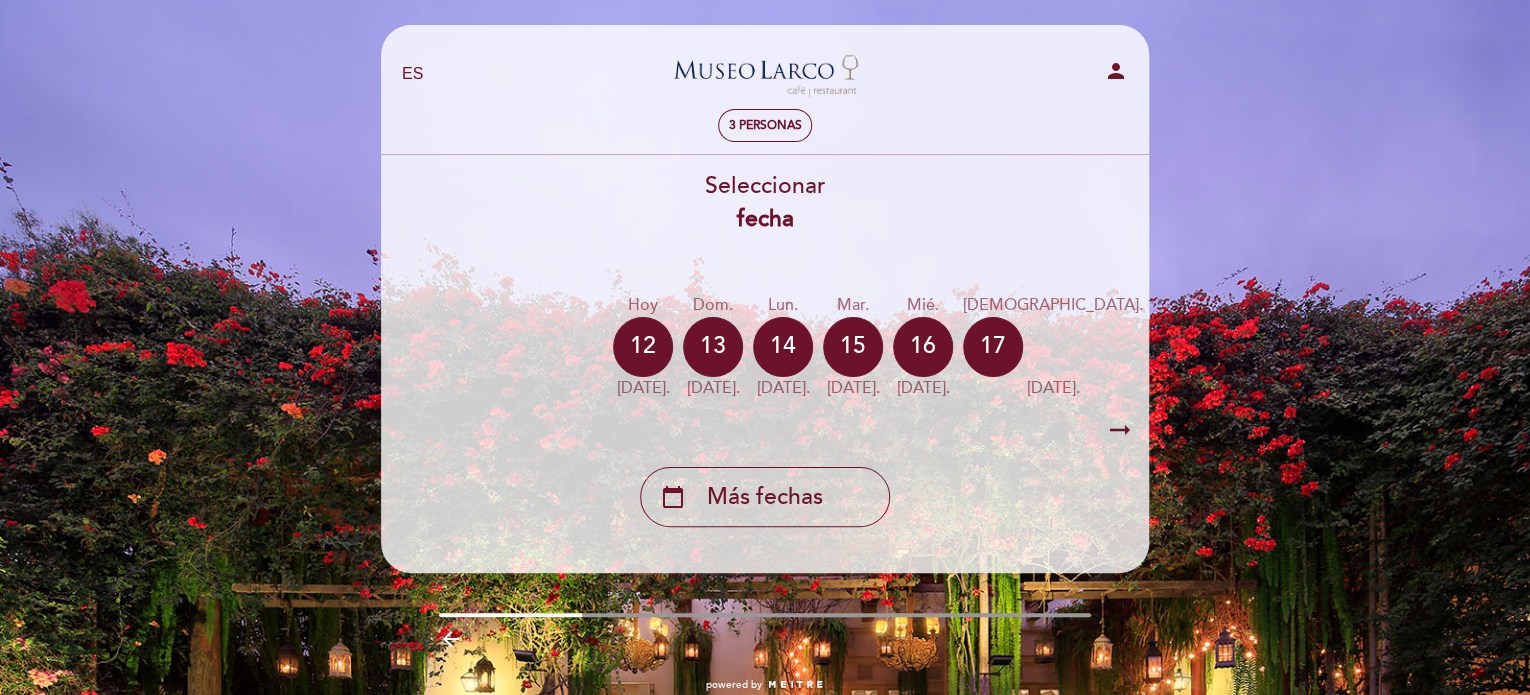 click on "arrow_right_alt" at bounding box center (1120, 430) 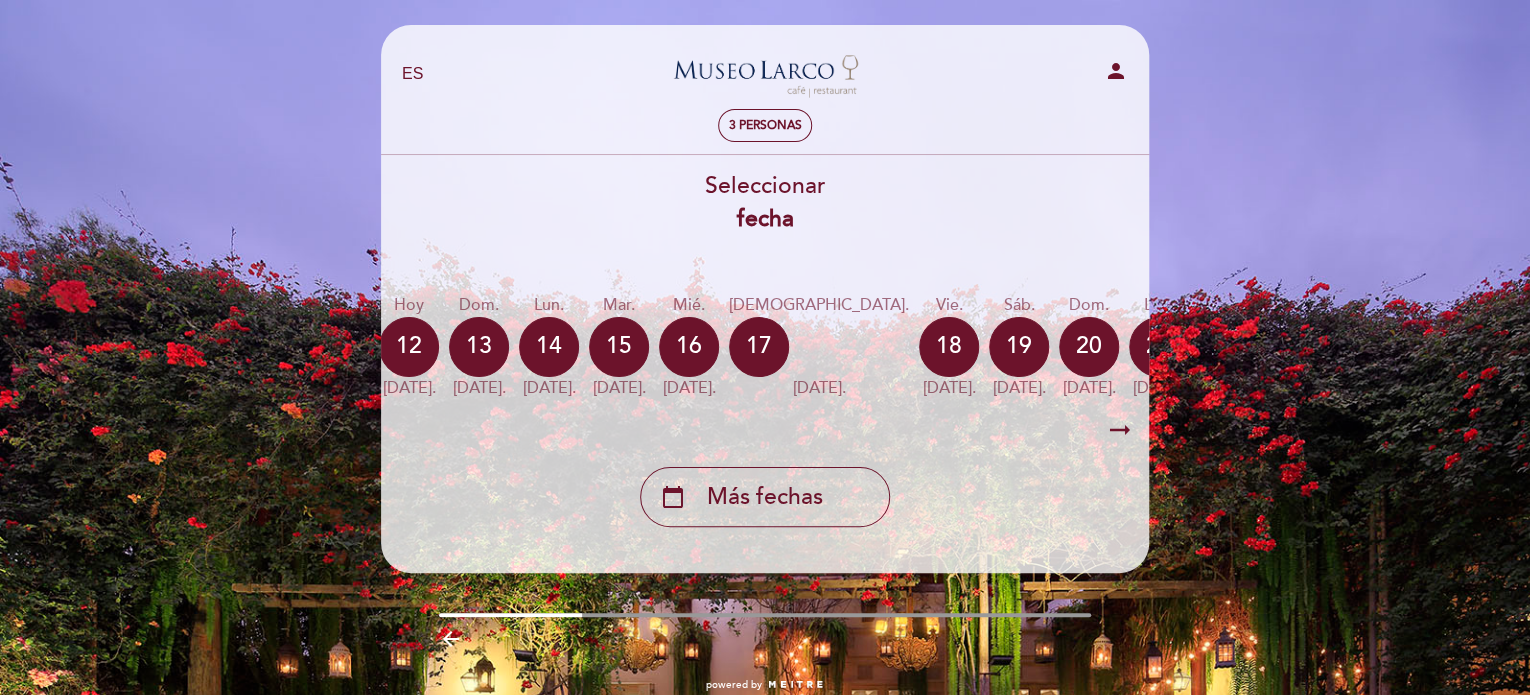 scroll, scrollTop: 0, scrollLeft: 0, axis: both 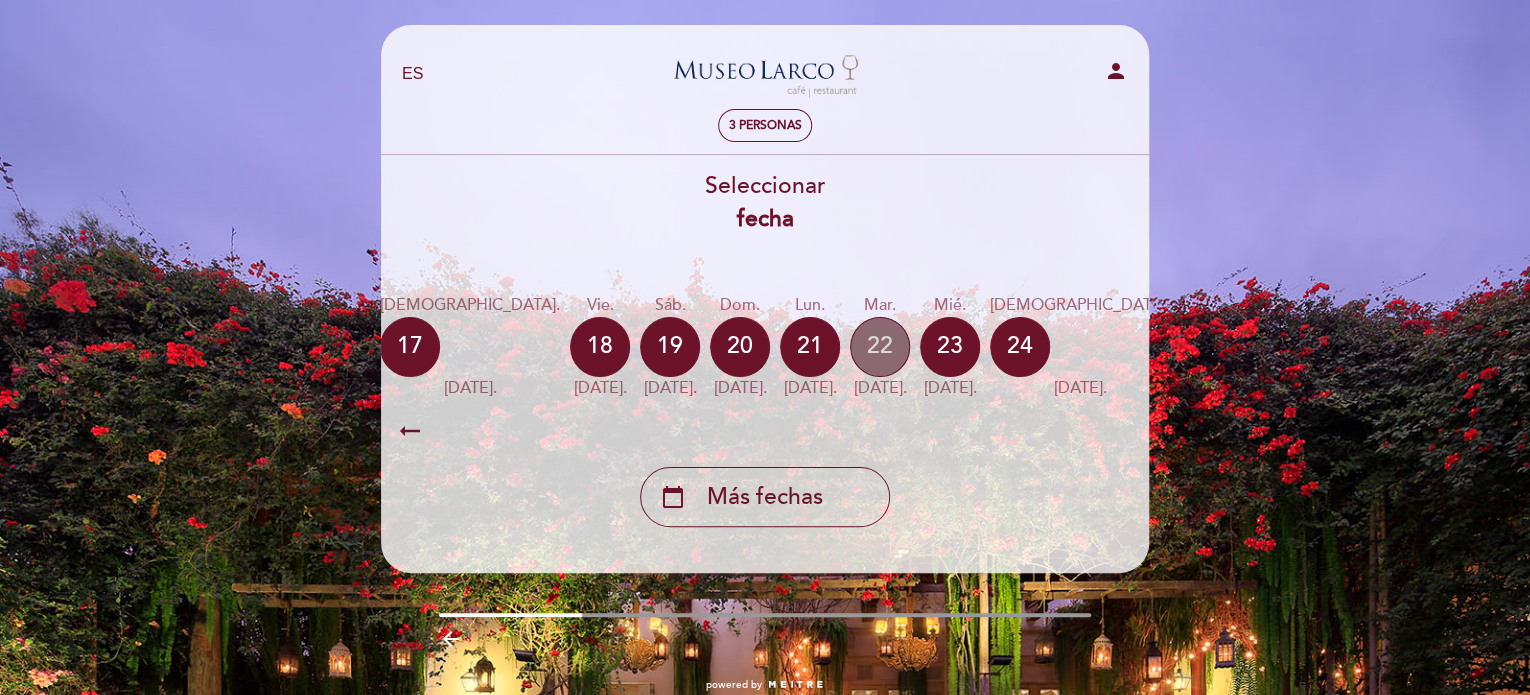 click on "22" at bounding box center [880, 347] 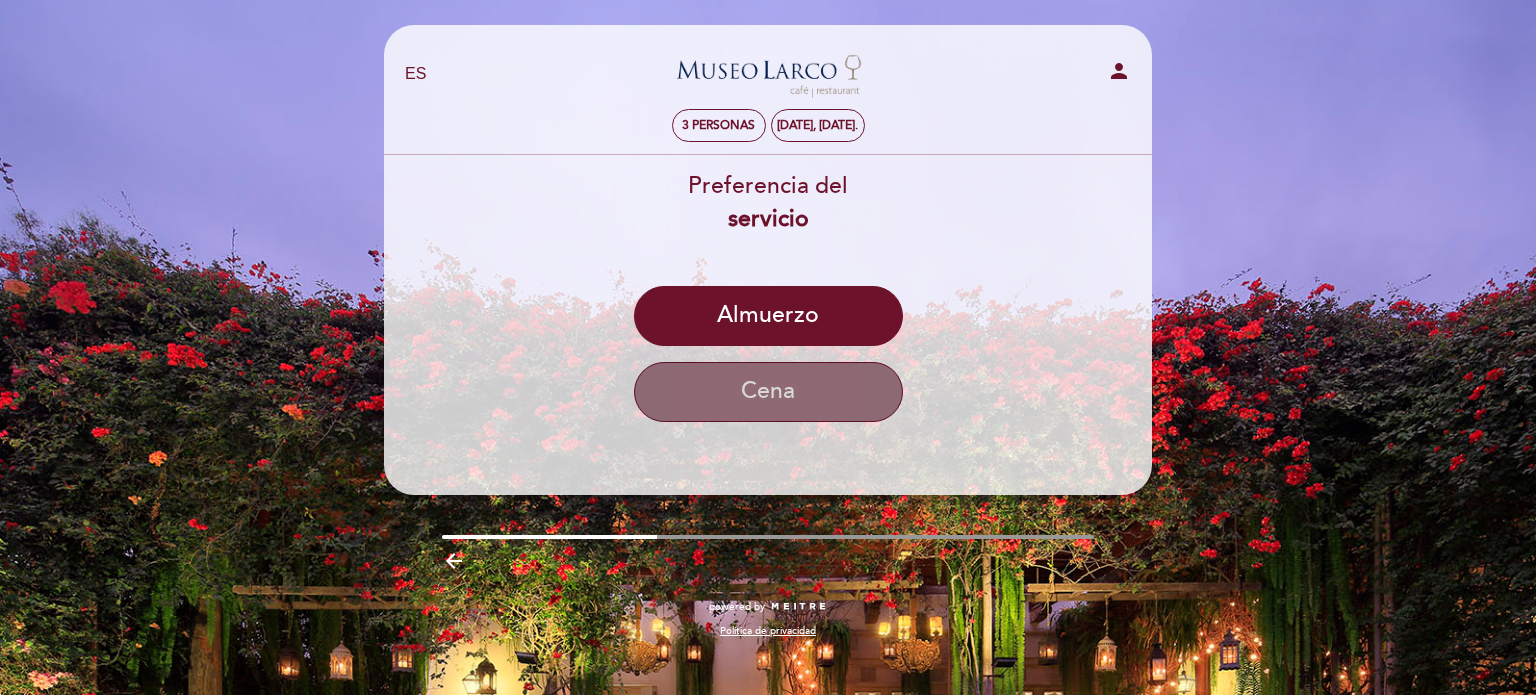 click on "Cena" at bounding box center [768, 392] 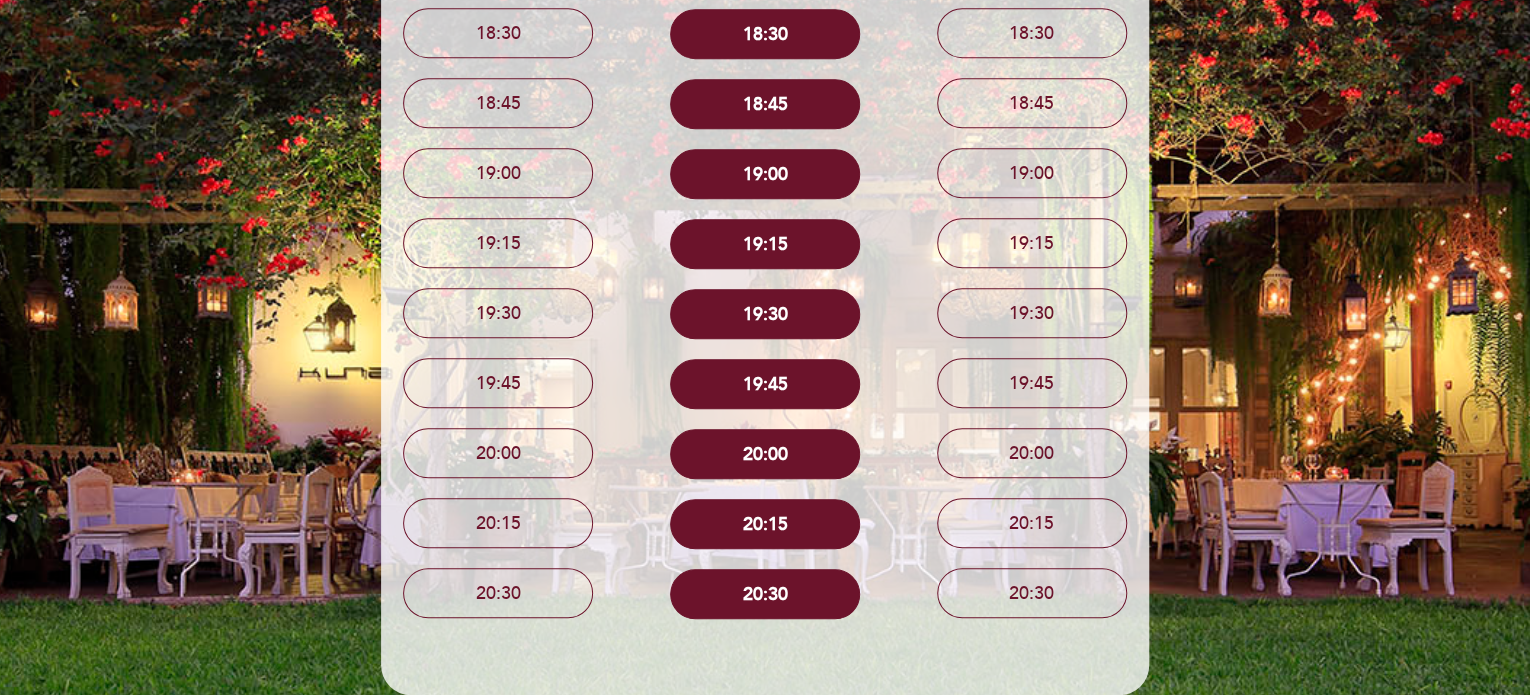 scroll, scrollTop: 660, scrollLeft: 0, axis: vertical 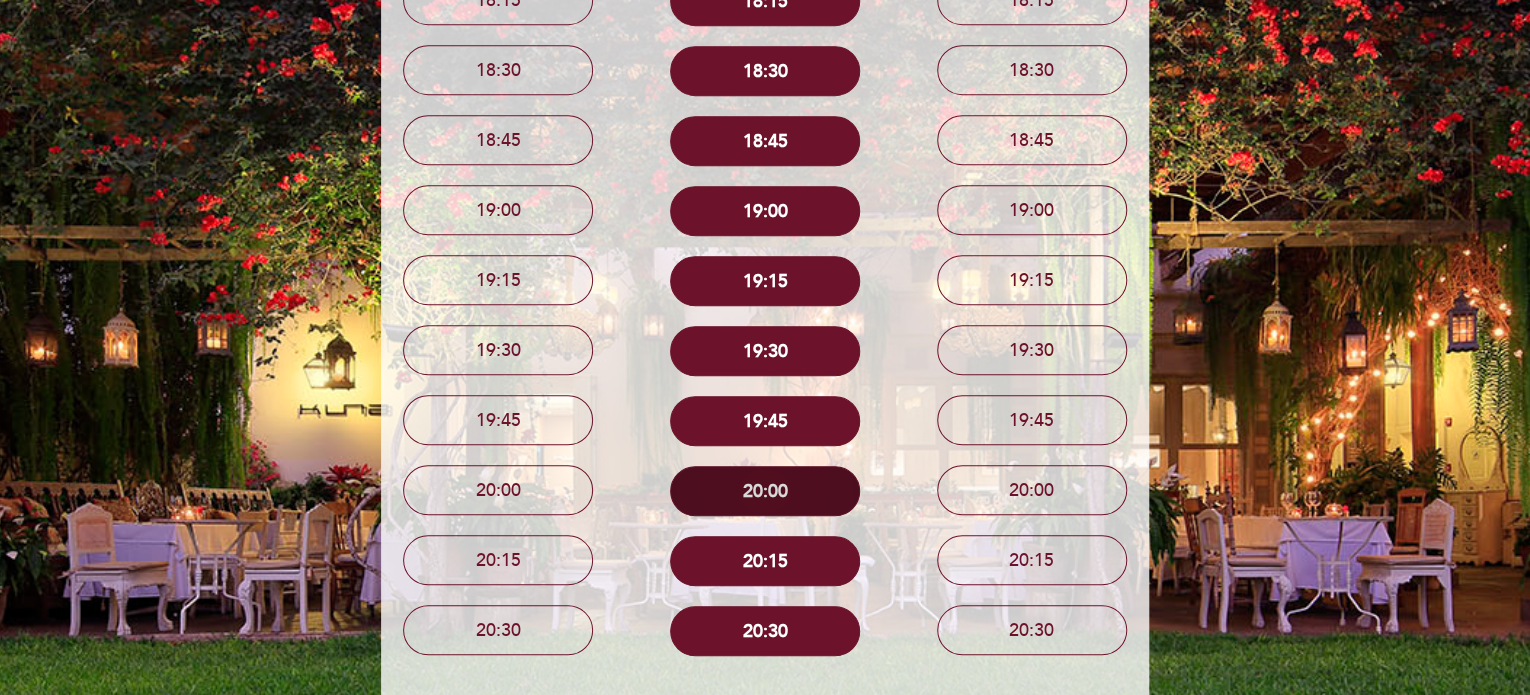 click on "20:00" at bounding box center [765, 491] 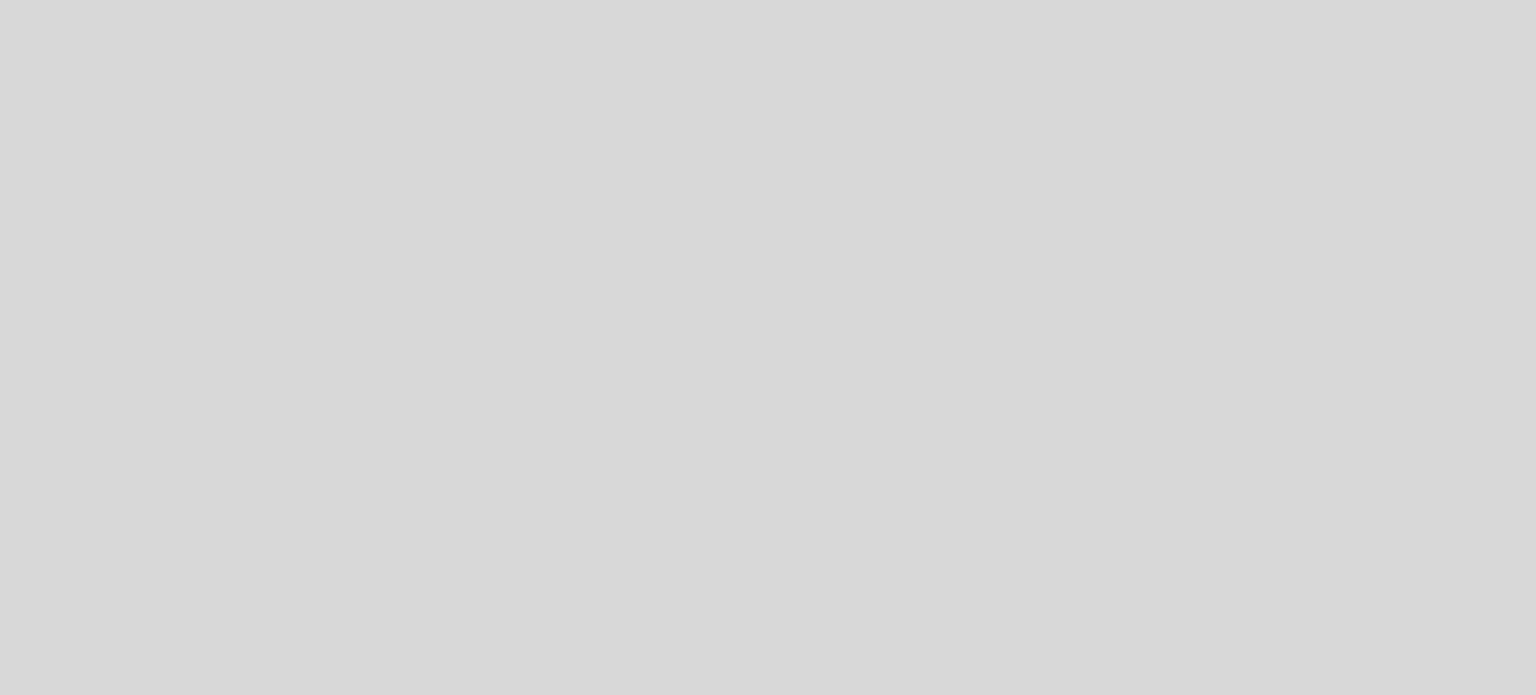 scroll, scrollTop: 0, scrollLeft: 0, axis: both 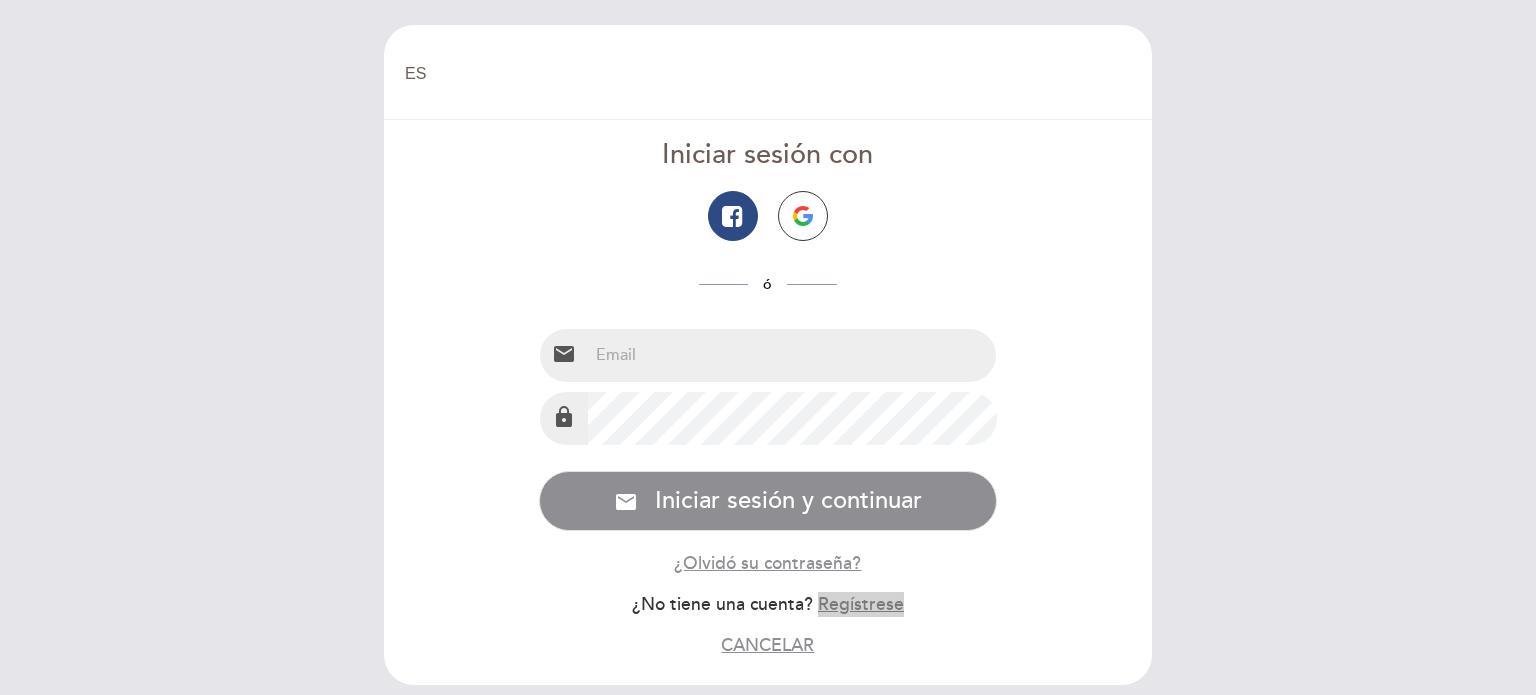 click on "Regístrese" at bounding box center [861, 604] 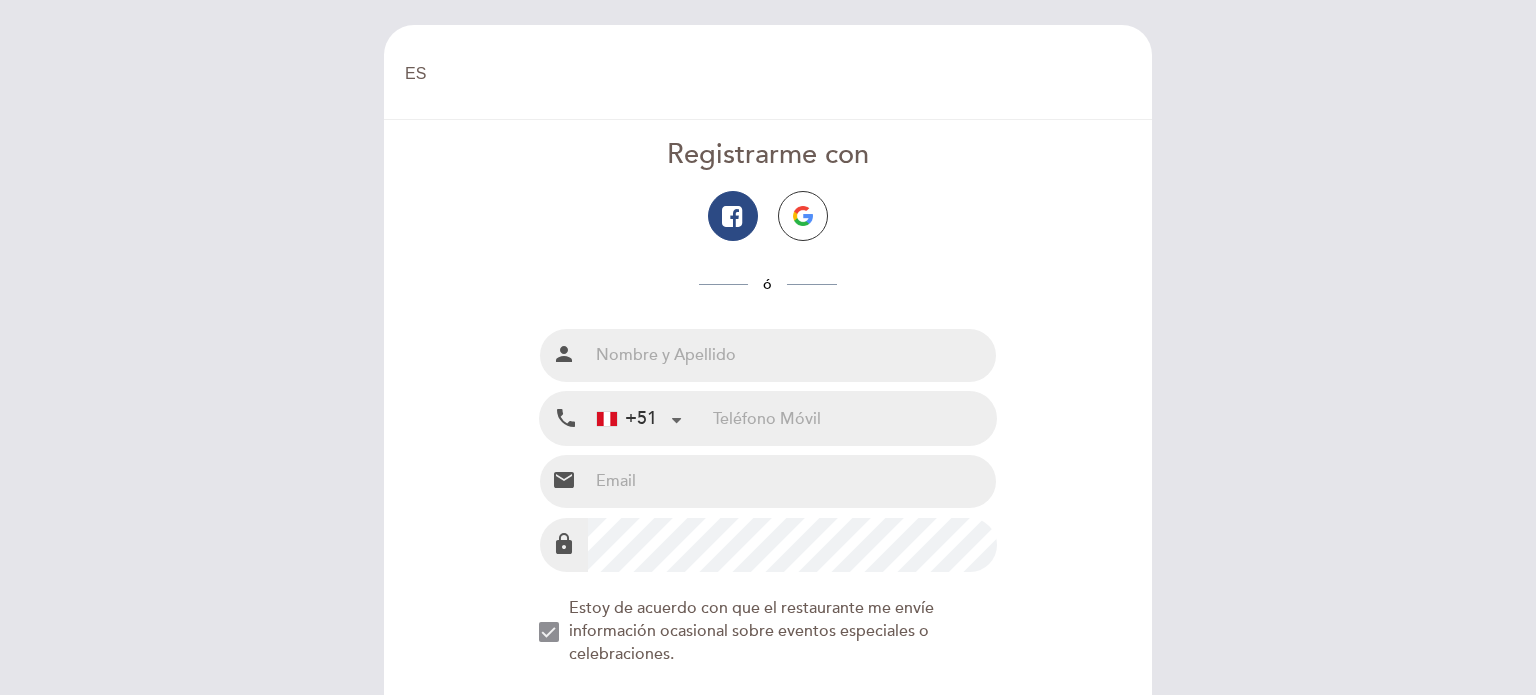 click at bounding box center [792, 355] 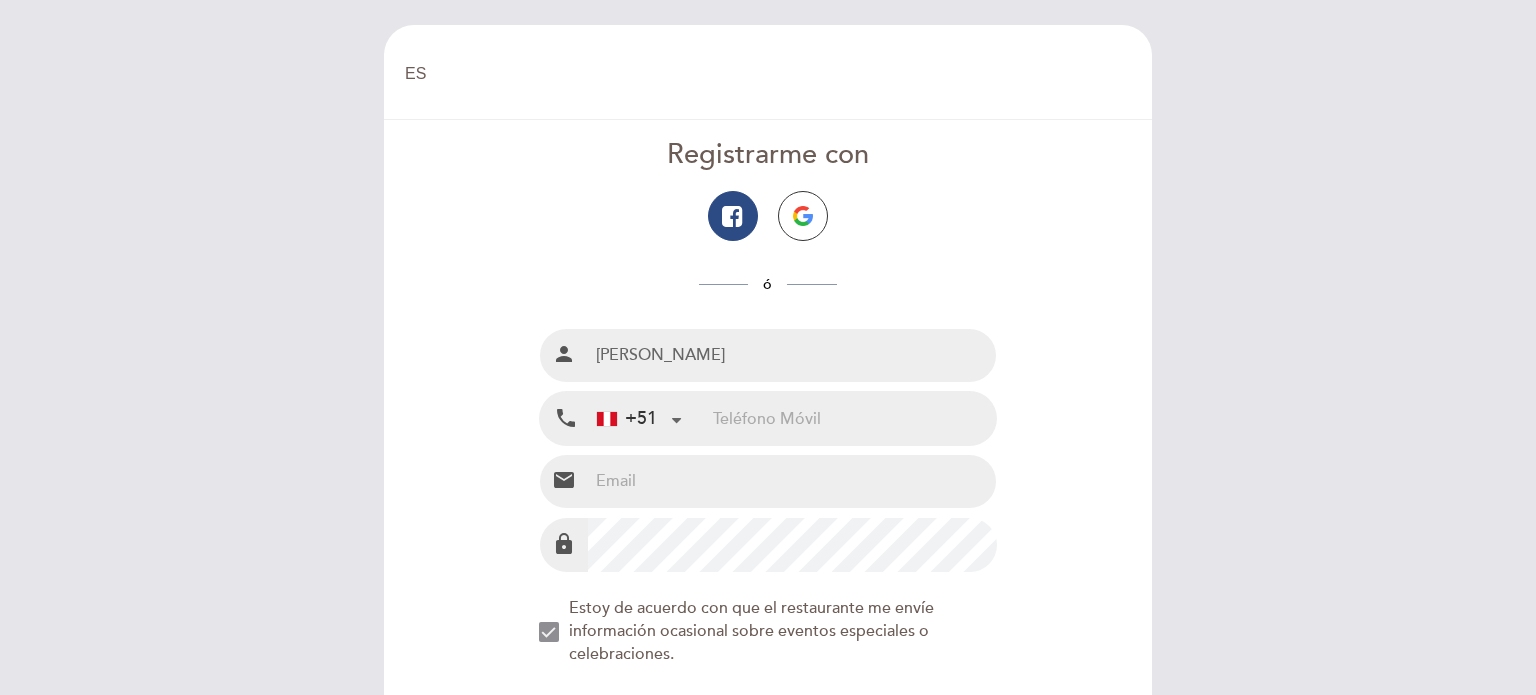 type on "[PERSON_NAME]" 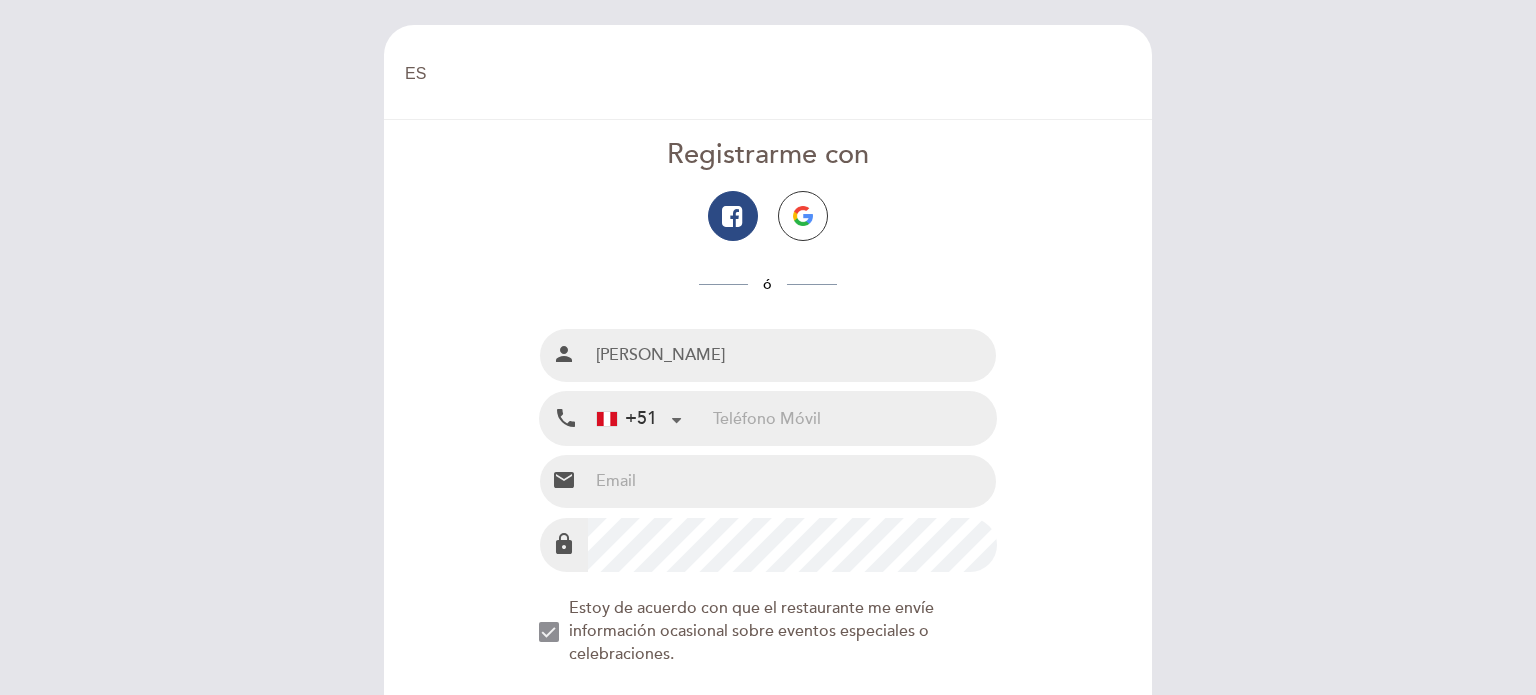click on "Registrarme con
ó
Nombre completo
person
[PERSON_NAME]
Teléfono Móvil
local_phone
+51 [GEOGRAPHIC_DATA] ([GEOGRAPHIC_DATA]) +51 [GEOGRAPHIC_DATA] +54 [GEOGRAPHIC_DATA] ([GEOGRAPHIC_DATA]) +55 [GEOGRAPHIC_DATA] ([GEOGRAPHIC_DATA]) +52 [GEOGRAPHIC_DATA] ([GEOGRAPHIC_DATA]) +51 [GEOGRAPHIC_DATA] +1 [GEOGRAPHIC_DATA] (‫[GEOGRAPHIC_DATA]‬‎) +93 [GEOGRAPHIC_DATA] ([GEOGRAPHIC_DATA]) +355 [GEOGRAPHIC_DATA] (‫[GEOGRAPHIC_DATA]‬‎) +213 [US_STATE] +1684 [GEOGRAPHIC_DATA] +376 [GEOGRAPHIC_DATA] +244 [GEOGRAPHIC_DATA] +1264 [GEOGRAPHIC_DATA] +1268 [GEOGRAPHIC_DATA] +54 [GEOGRAPHIC_DATA] ([GEOGRAPHIC_DATA]) +374" at bounding box center [768, 490] 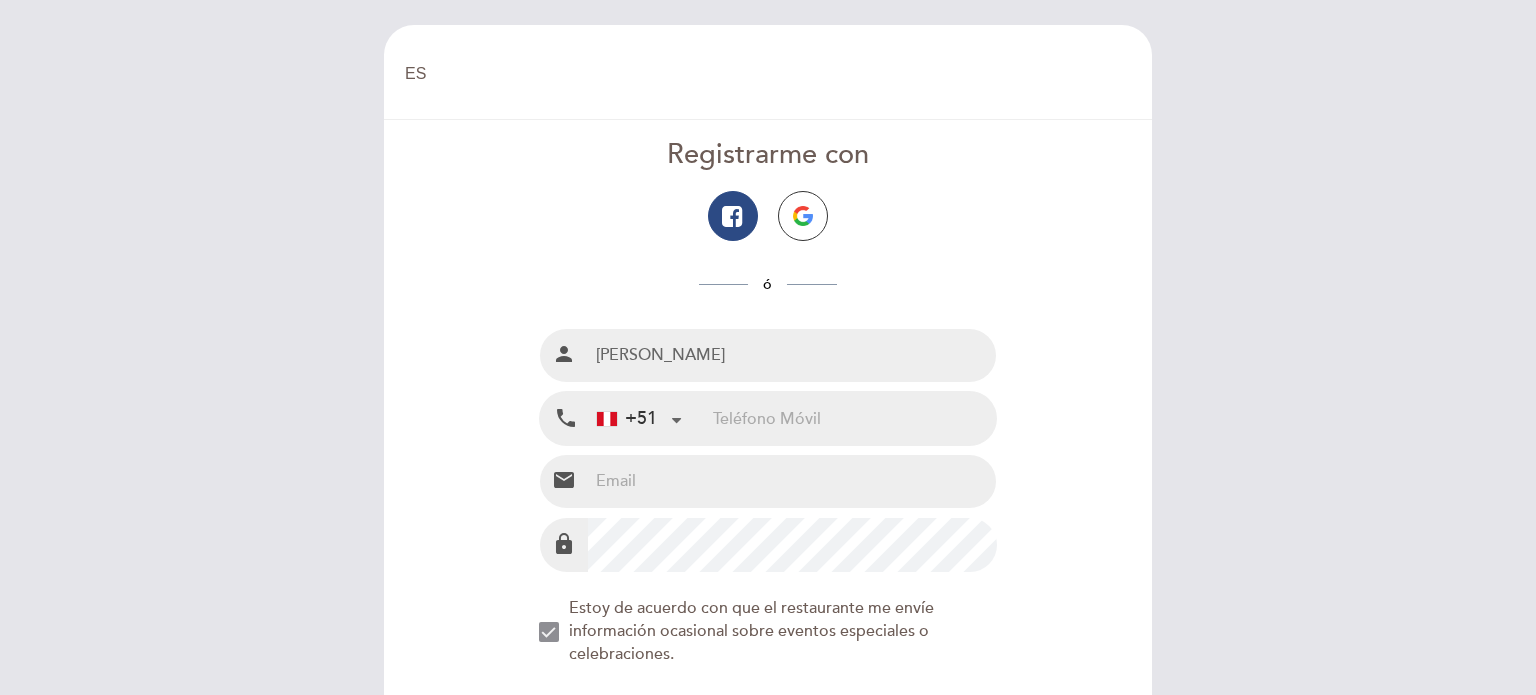 click at bounding box center (854, 418) 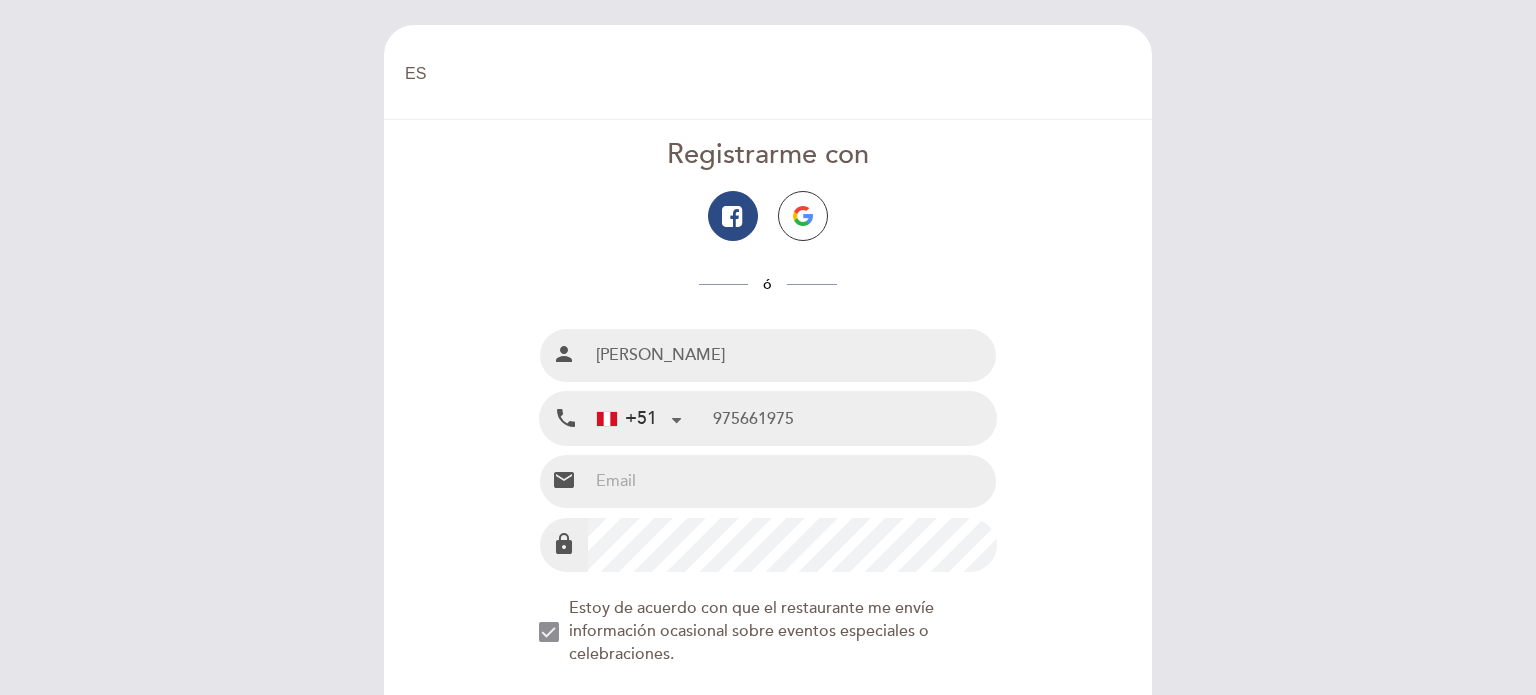 click on "975661975" at bounding box center (854, 418) 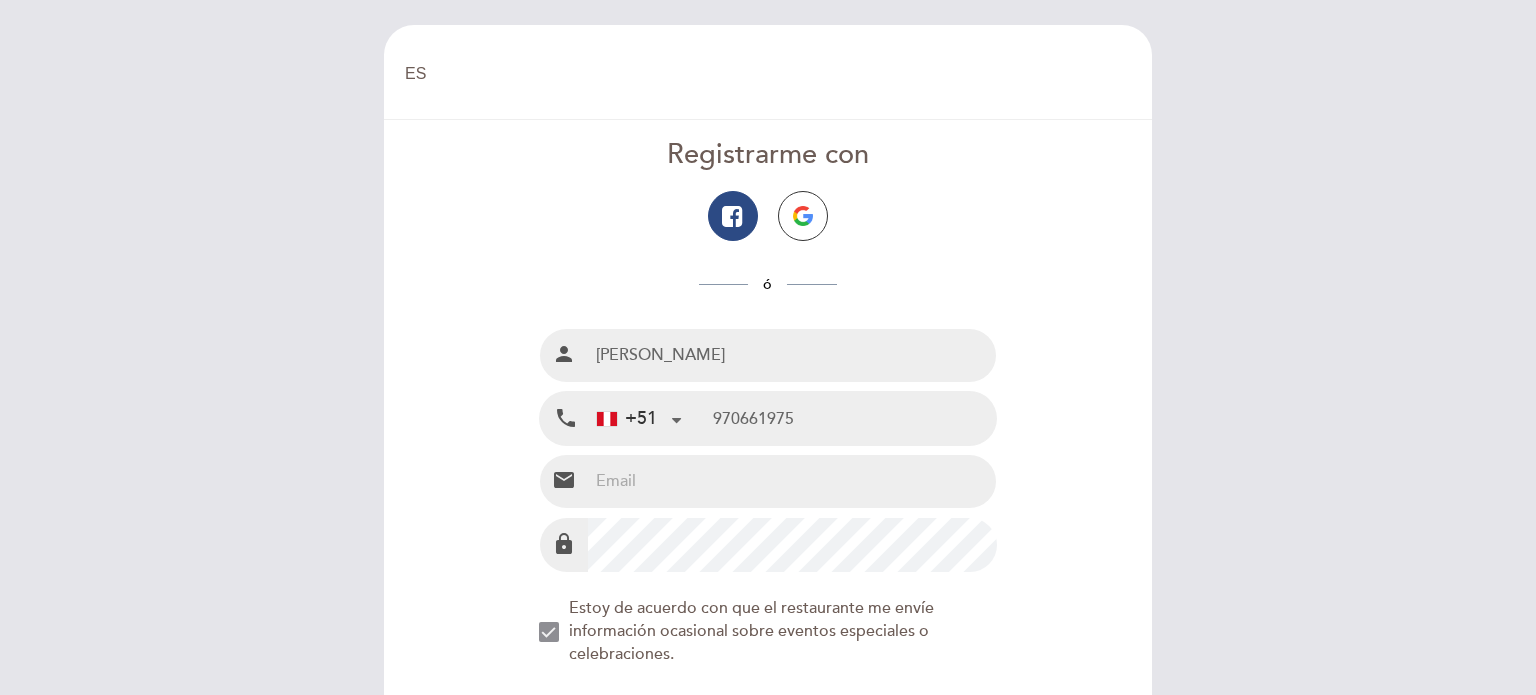 type on "970661975" 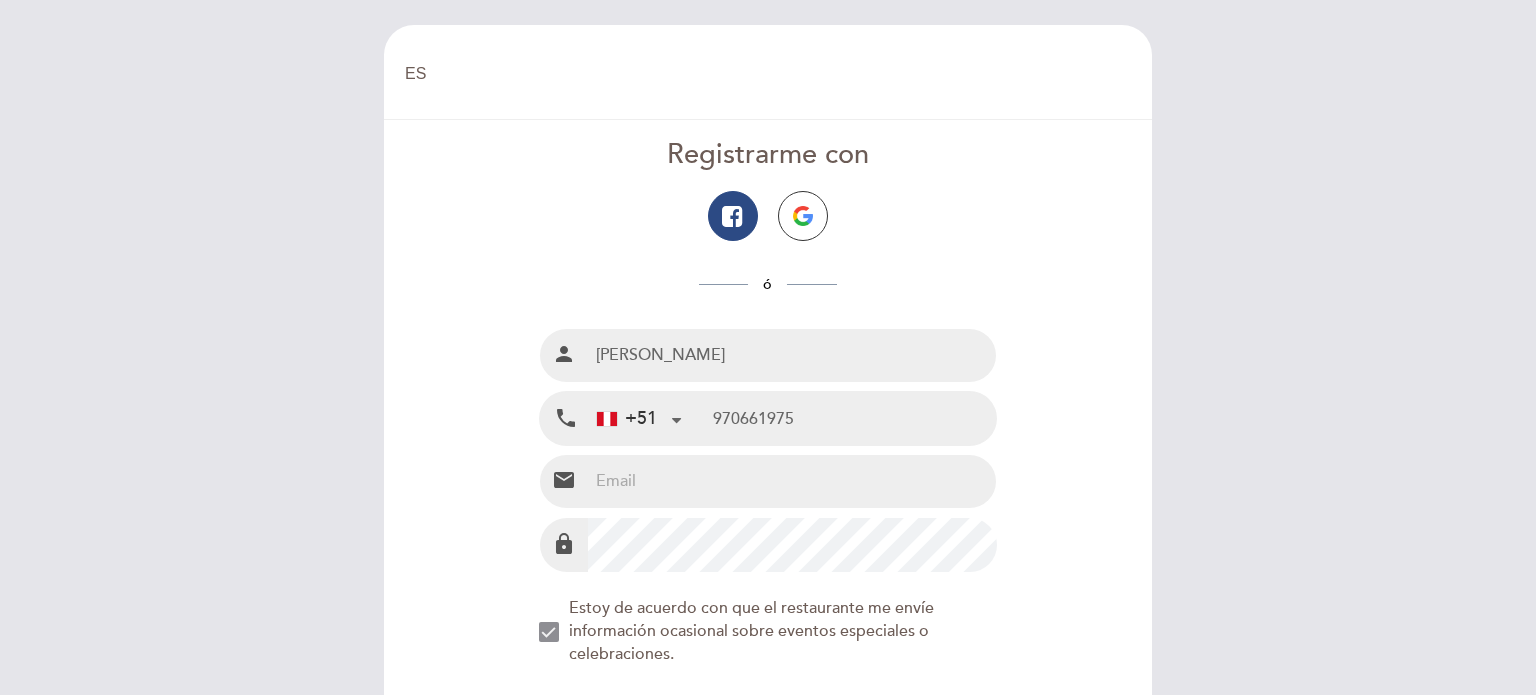 click at bounding box center (792, 481) 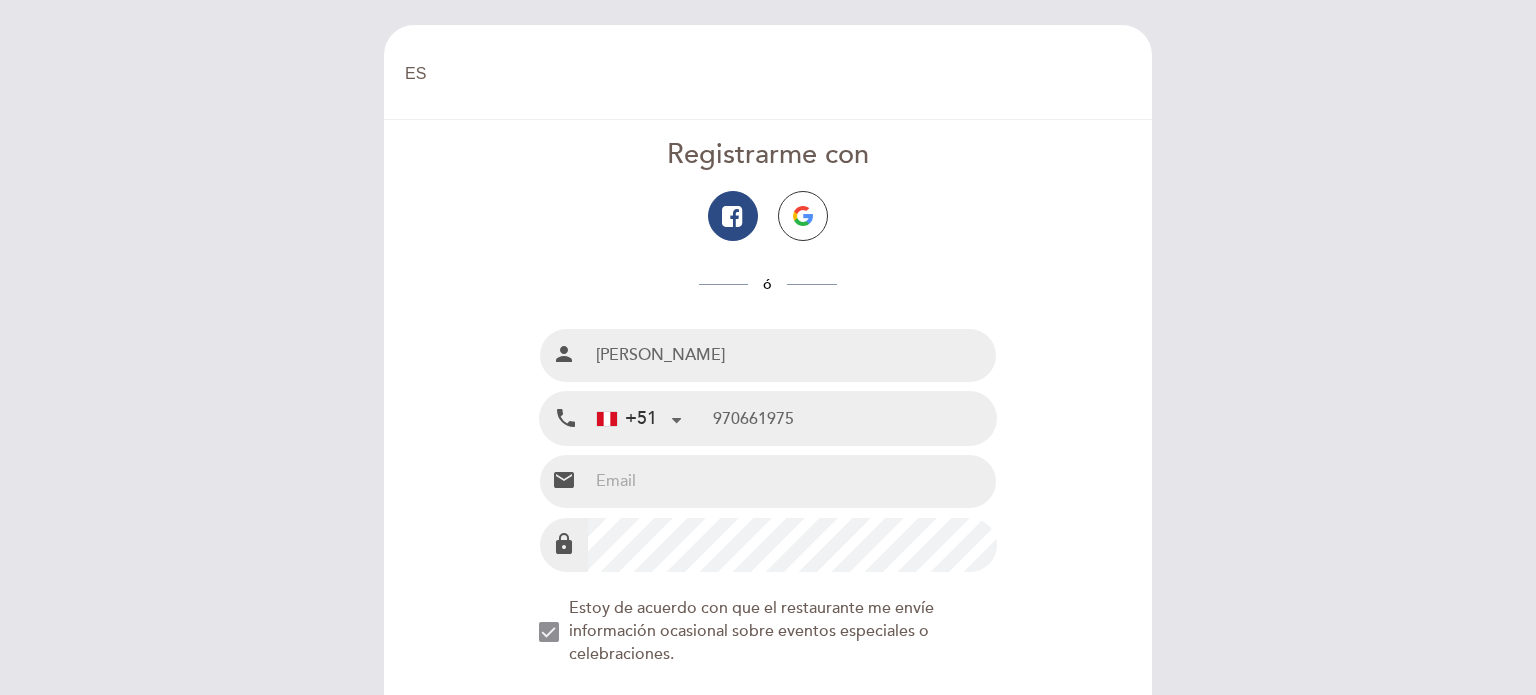 click on "Registrarme con
ó
Nombre completo
person
[PERSON_NAME]
Teléfono Móvil
local_phone
+51 [GEOGRAPHIC_DATA] ([GEOGRAPHIC_DATA]) +51 [GEOGRAPHIC_DATA] +54 [GEOGRAPHIC_DATA] ([GEOGRAPHIC_DATA]) +55 [GEOGRAPHIC_DATA] ([GEOGRAPHIC_DATA]) +52 [GEOGRAPHIC_DATA] ([GEOGRAPHIC_DATA]) +51 [GEOGRAPHIC_DATA] +1 [GEOGRAPHIC_DATA] (‫[GEOGRAPHIC_DATA]‬‎) +93 [GEOGRAPHIC_DATA] ([GEOGRAPHIC_DATA]) +355 [GEOGRAPHIC_DATA] (‫[GEOGRAPHIC_DATA]‬‎) +213 [US_STATE] +1684 [GEOGRAPHIC_DATA] +376 [GEOGRAPHIC_DATA] +244 [GEOGRAPHIC_DATA] +1264 [GEOGRAPHIC_DATA] +1268 [GEOGRAPHIC_DATA] +54 [GEOGRAPHIC_DATA] ([GEOGRAPHIC_DATA]) +374" at bounding box center [768, 490] 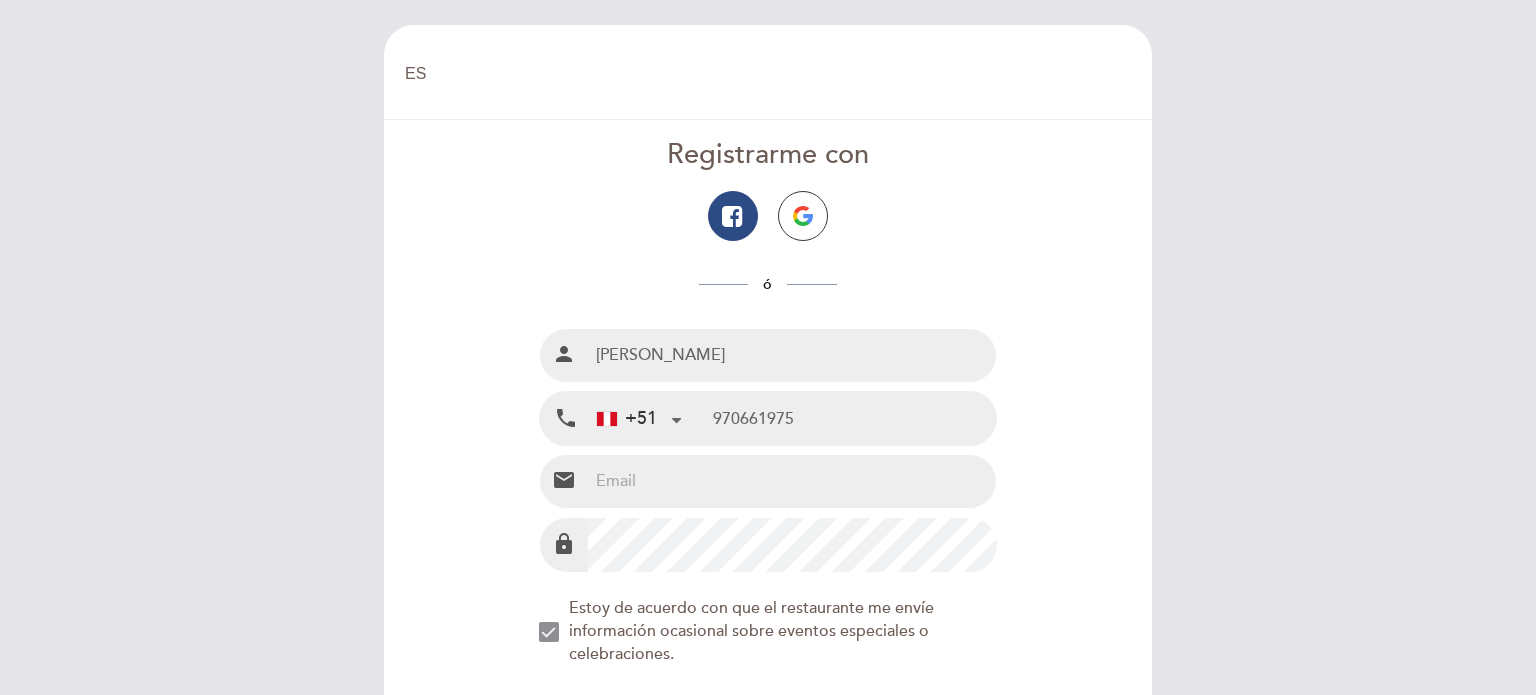 click at bounding box center [792, 481] 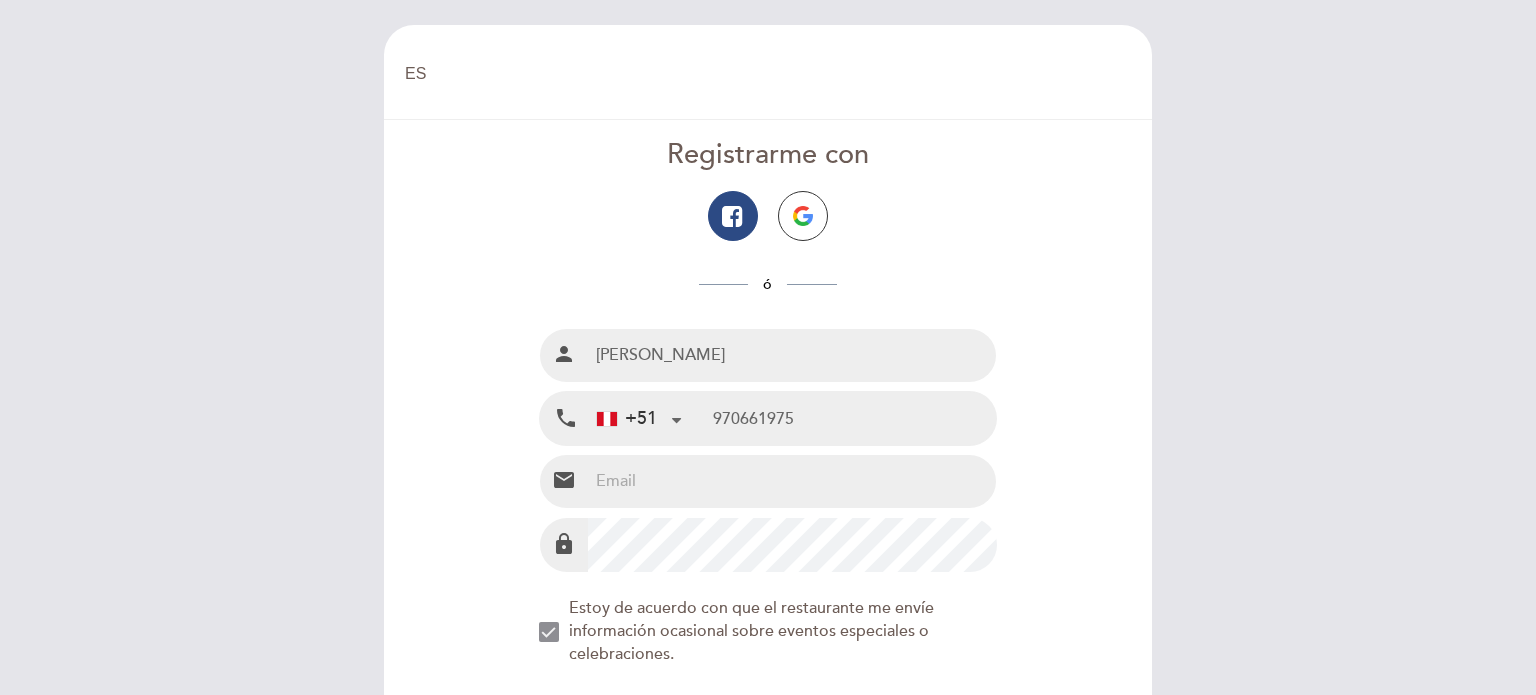 type on "[EMAIL_ADDRESS][DOMAIN_NAME]" 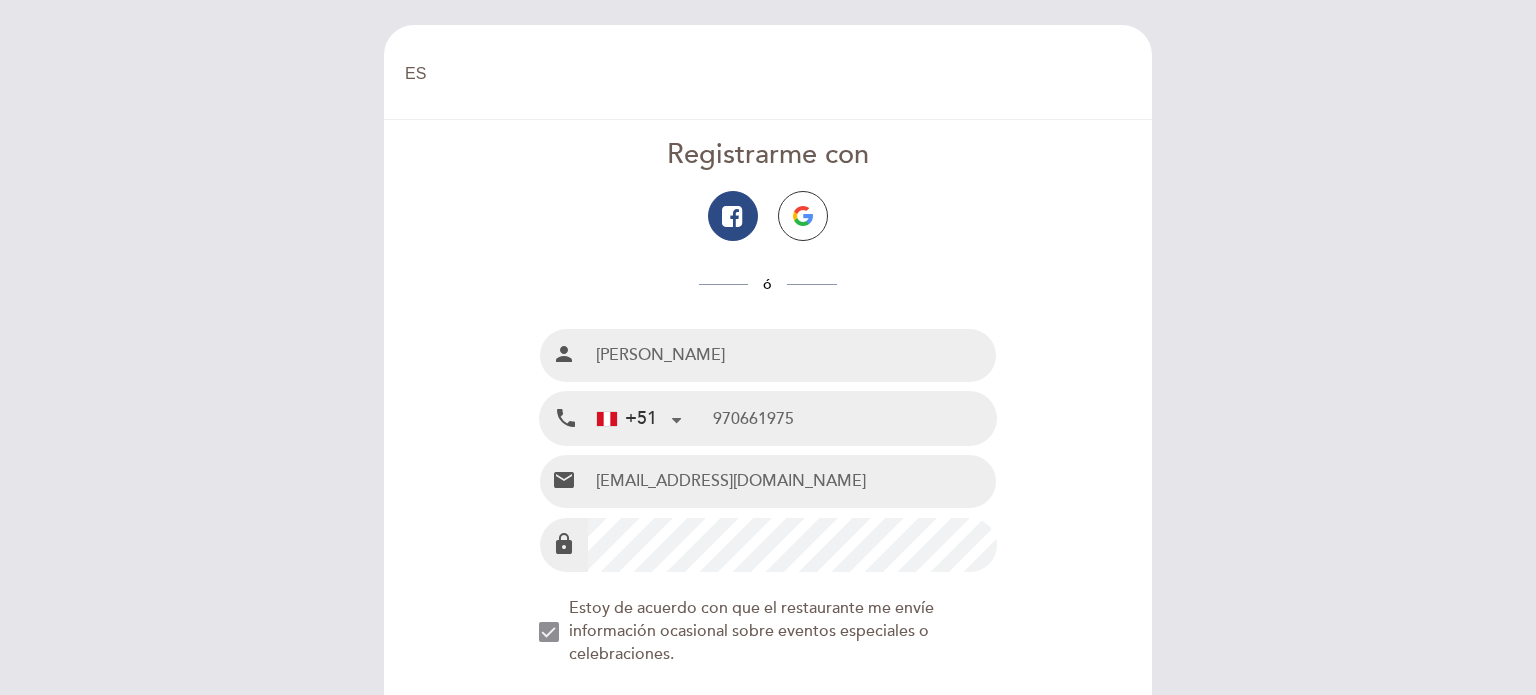 click on "[EMAIL_ADDRESS][DOMAIN_NAME]" at bounding box center [792, 481] 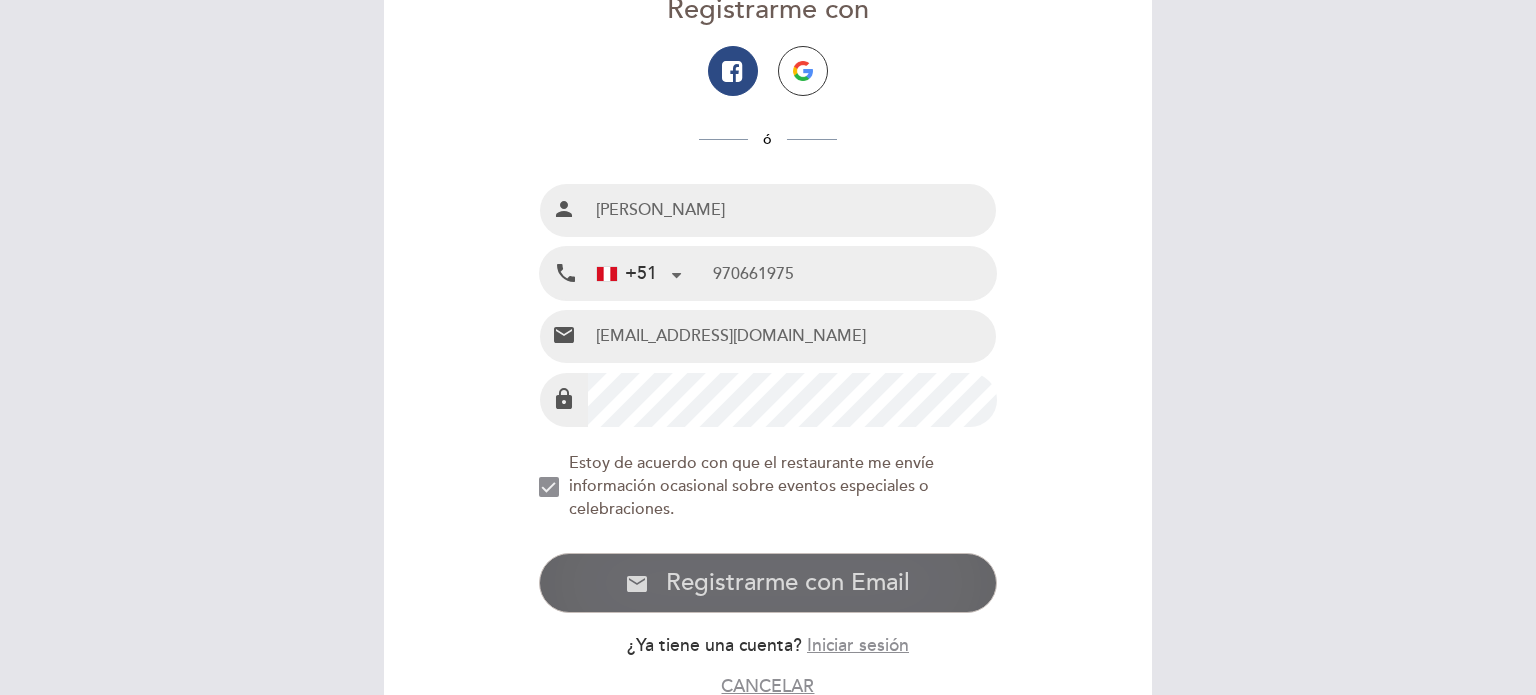 scroll, scrollTop: 200, scrollLeft: 0, axis: vertical 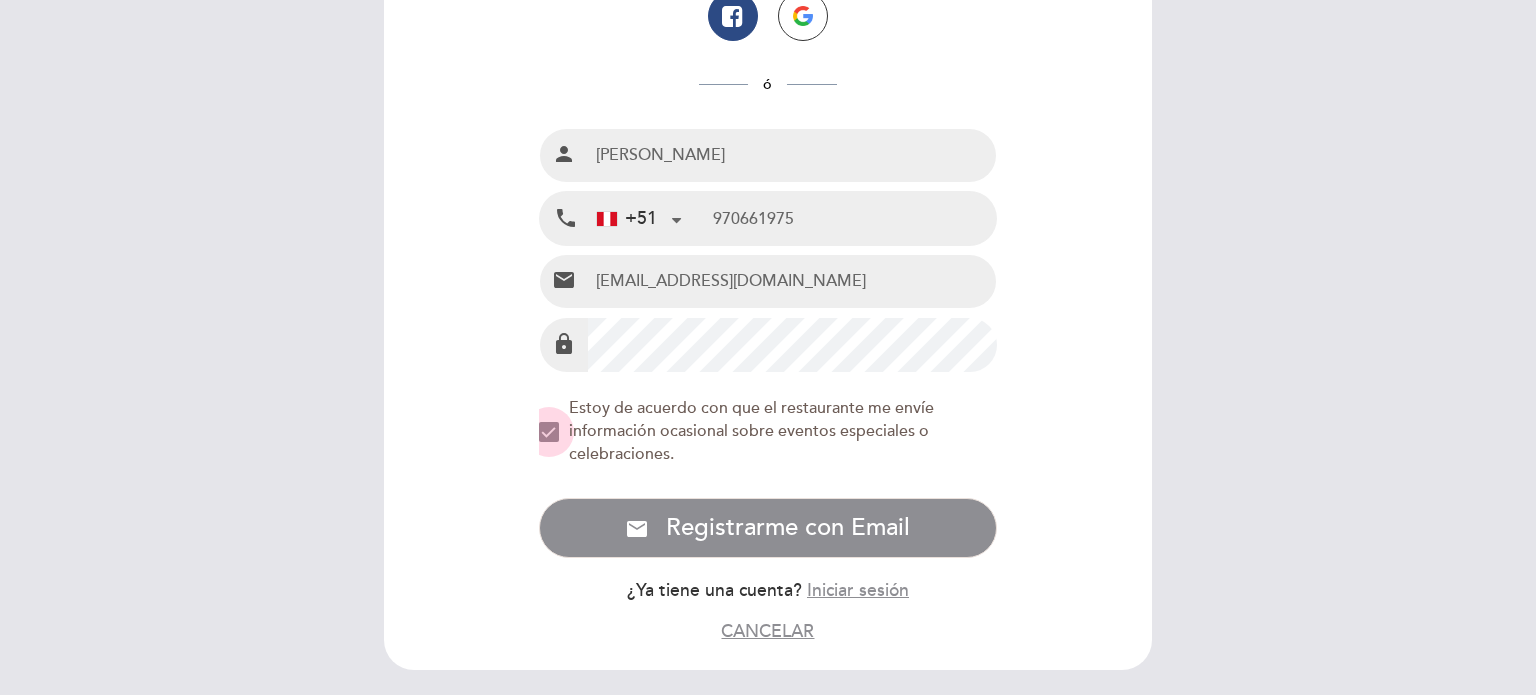 click at bounding box center (549, 432) 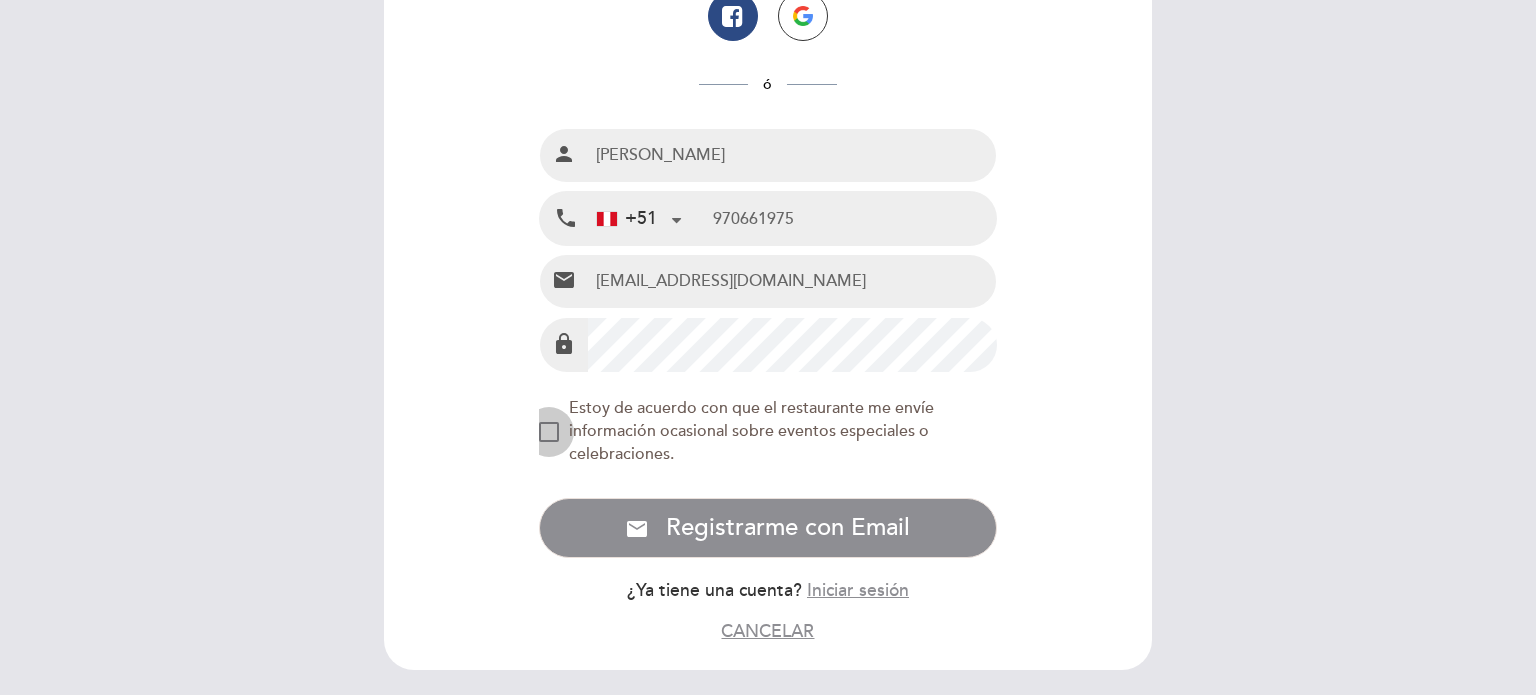 click at bounding box center (549, 432) 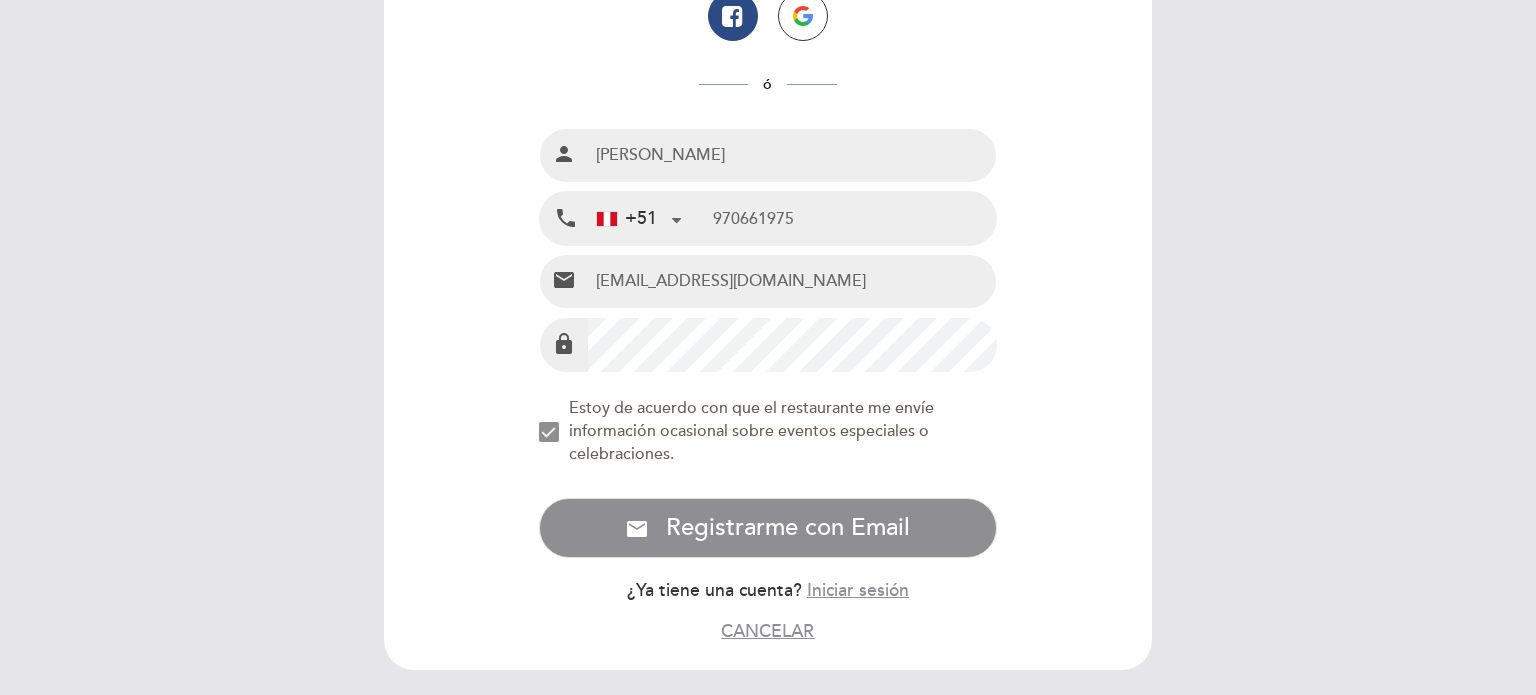 click on "lock" at bounding box center [768, 344] 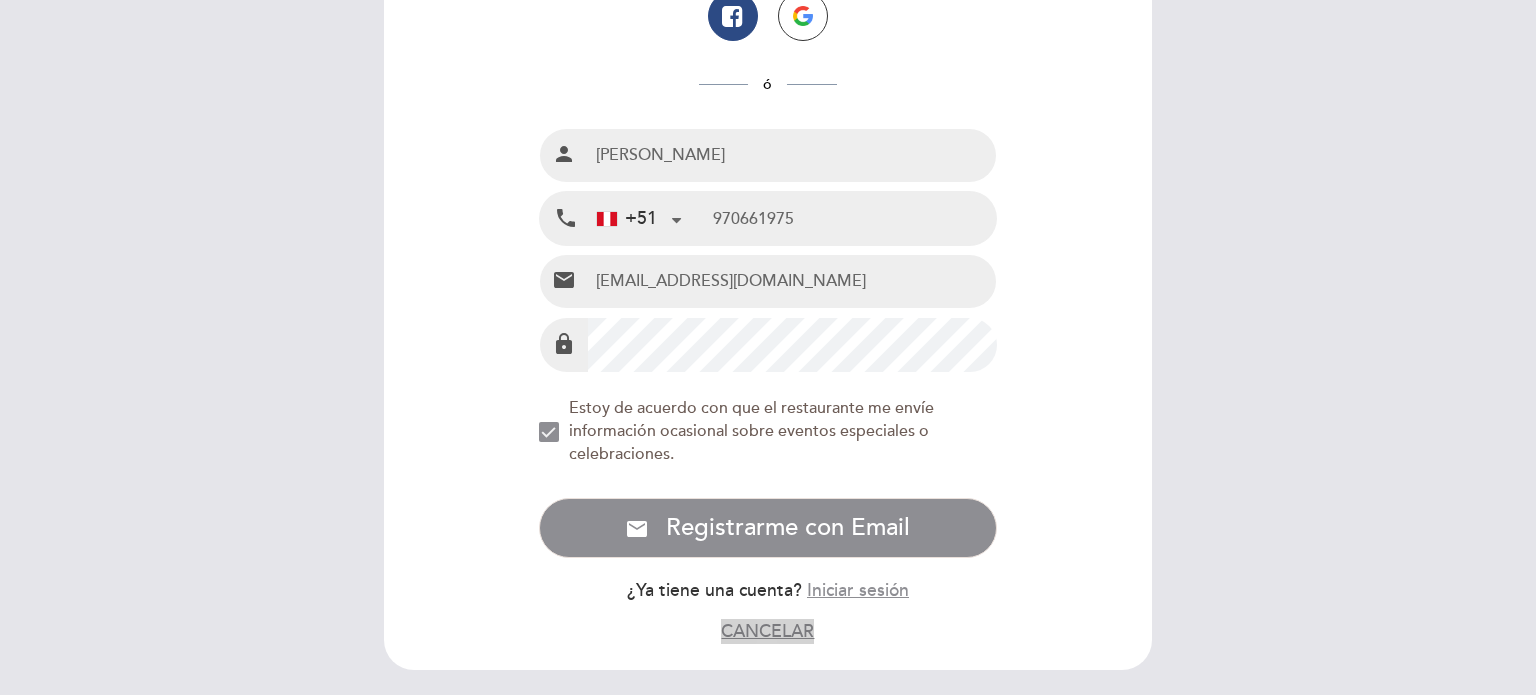 click on "Cancelar" at bounding box center (767, 631) 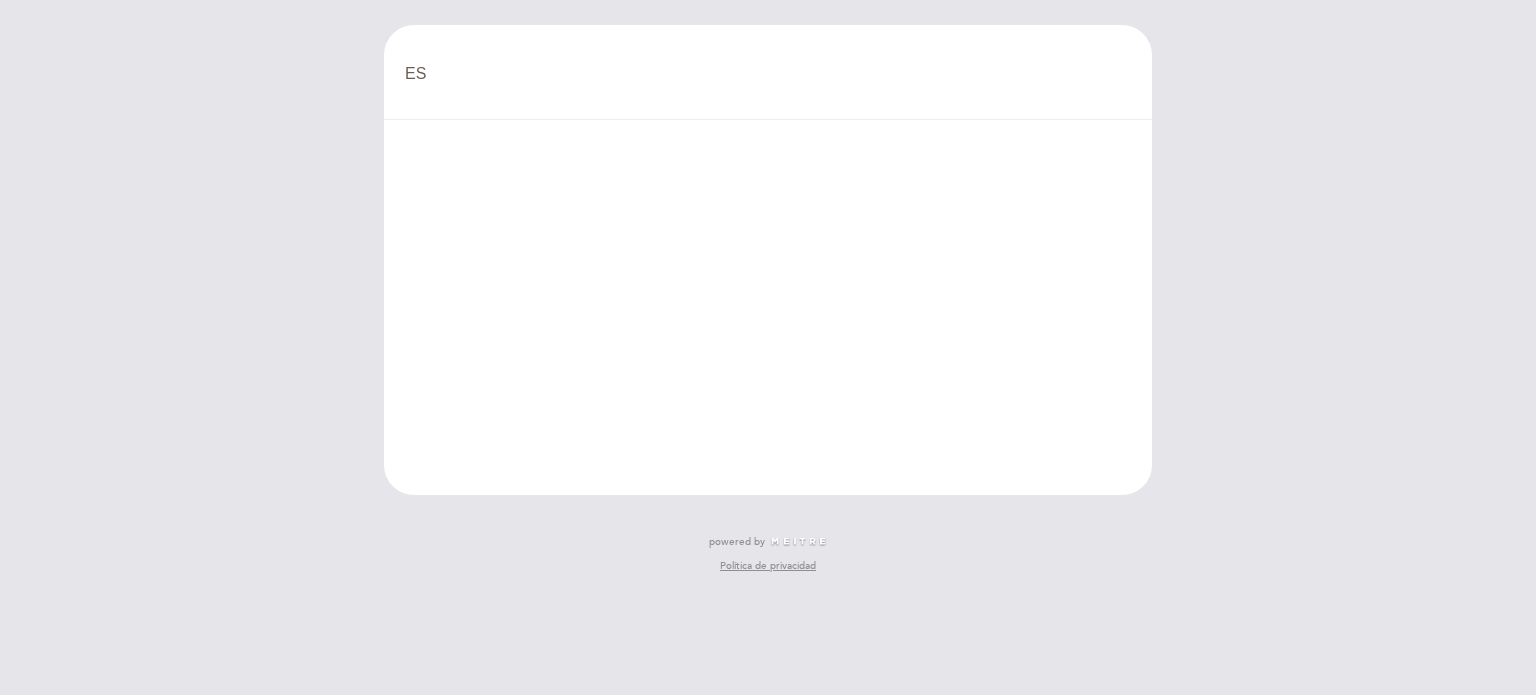 scroll, scrollTop: 0, scrollLeft: 0, axis: both 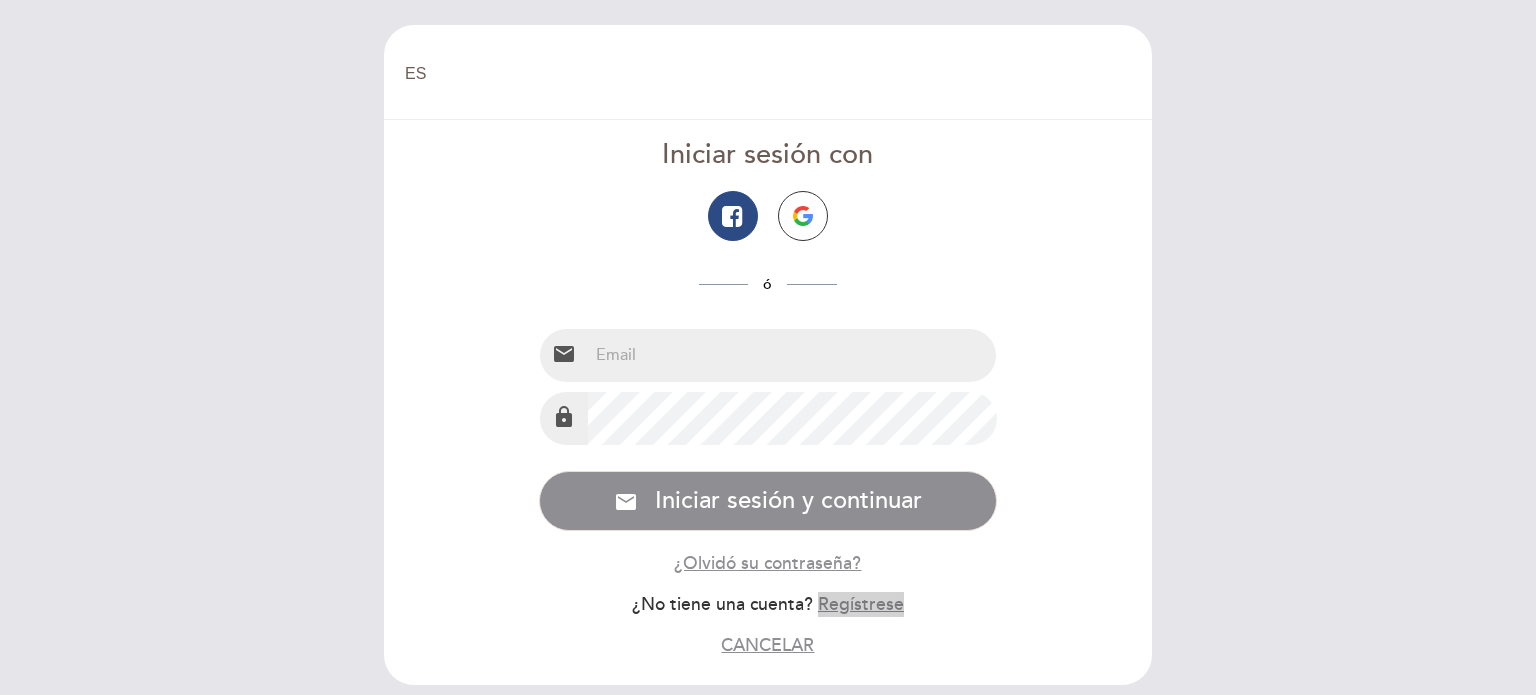 click on "Regístrese" at bounding box center [861, 604] 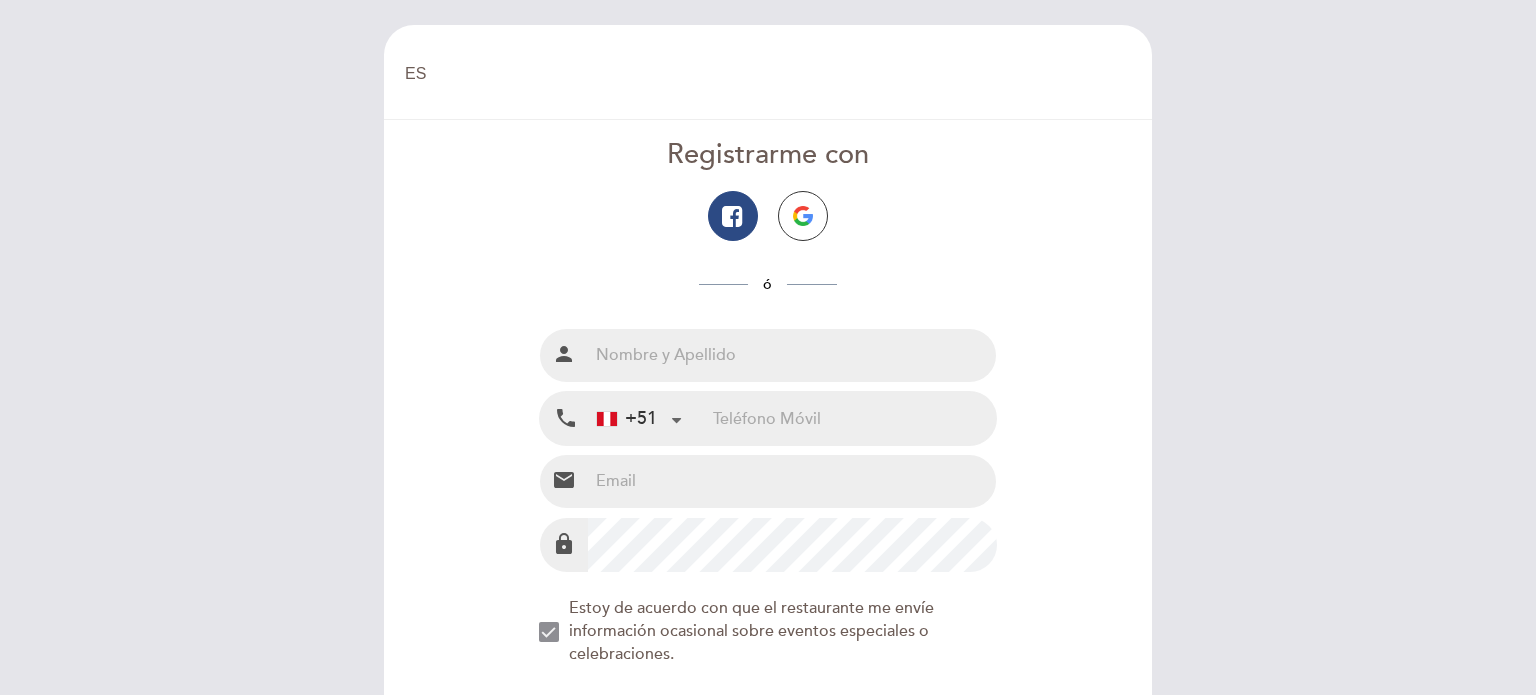 click at bounding box center [792, 355] 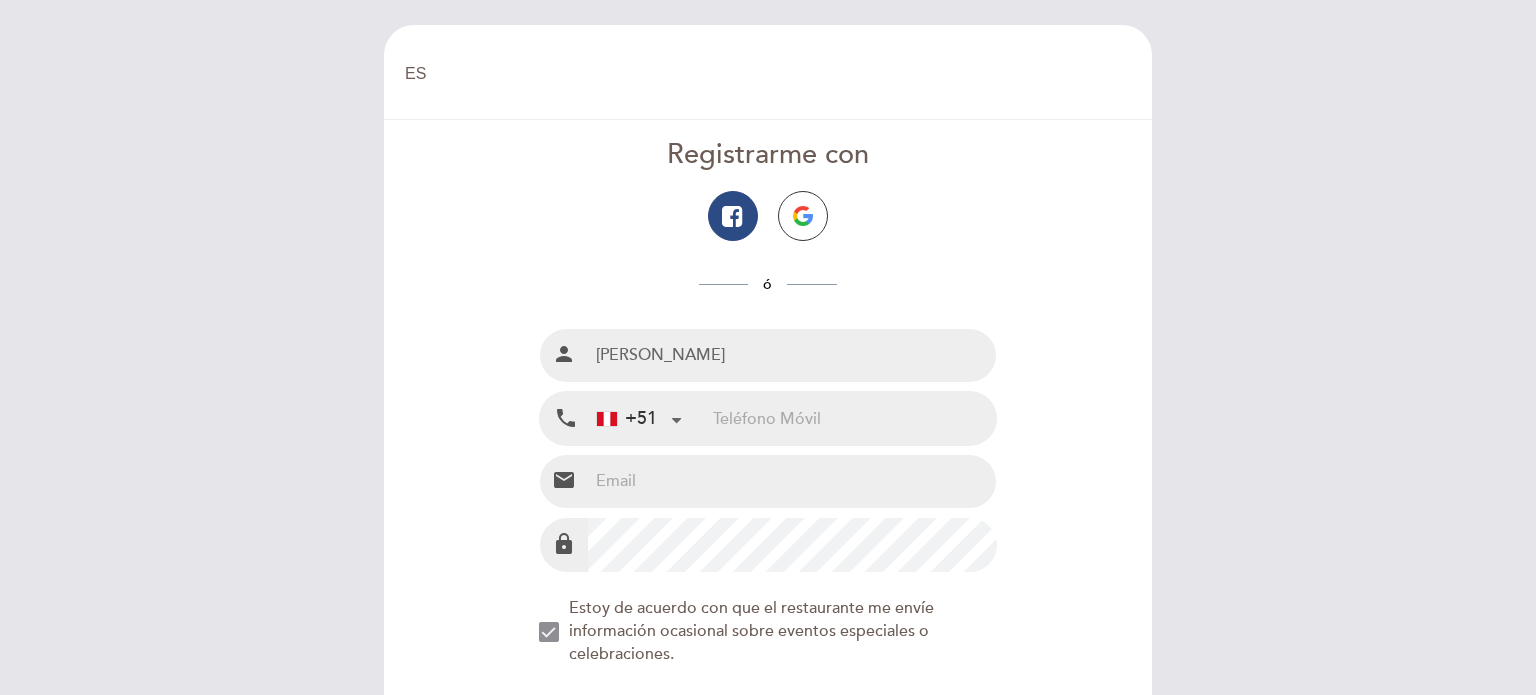 drag, startPoint x: 790, startPoint y: 361, endPoint x: 709, endPoint y: 367, distance: 81.22192 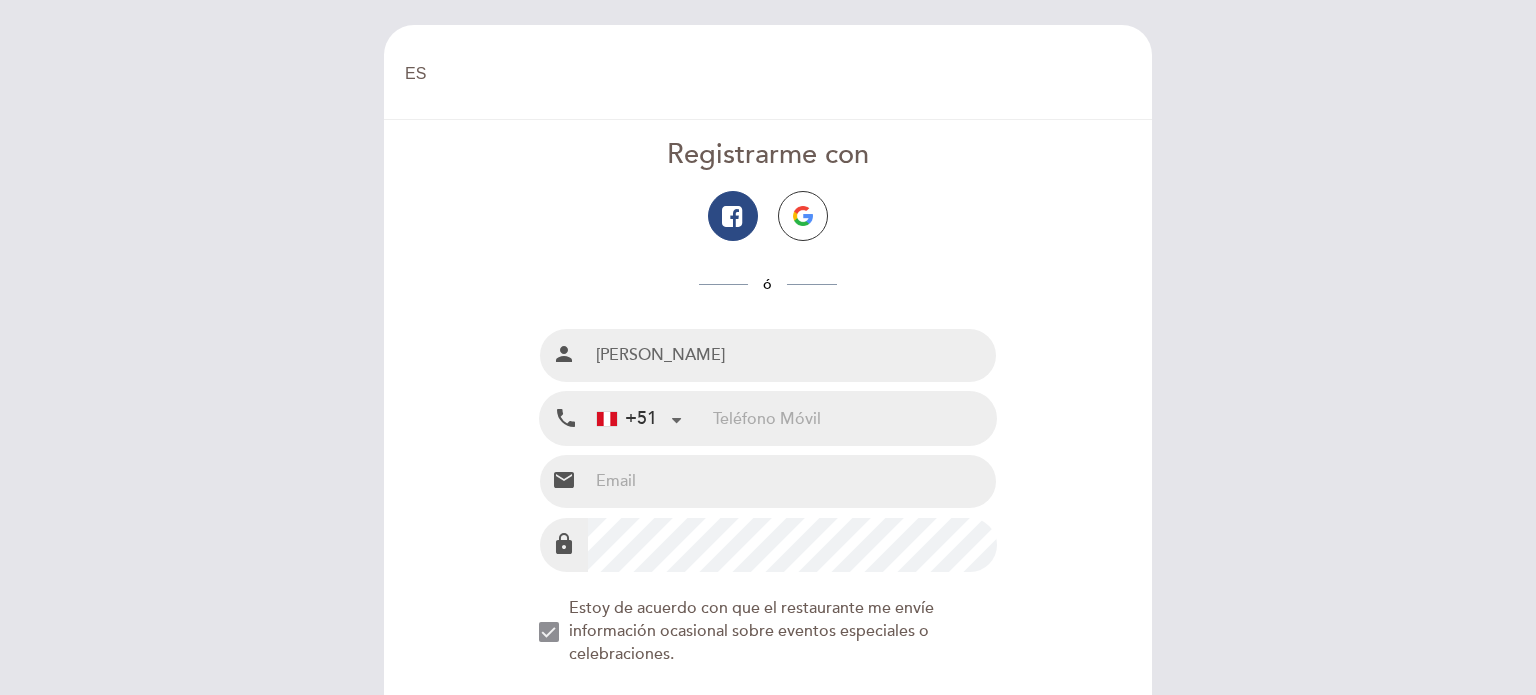 click on "EN
ES
PT
[GEOGRAPHIC_DATA]
[GEOGRAPHIC_DATA],
Cambiar usuario
Hacer una reserva
Registrarme con
ó
Nombre completo
person [PERSON_NAME] +51 +51" at bounding box center (768, 347) 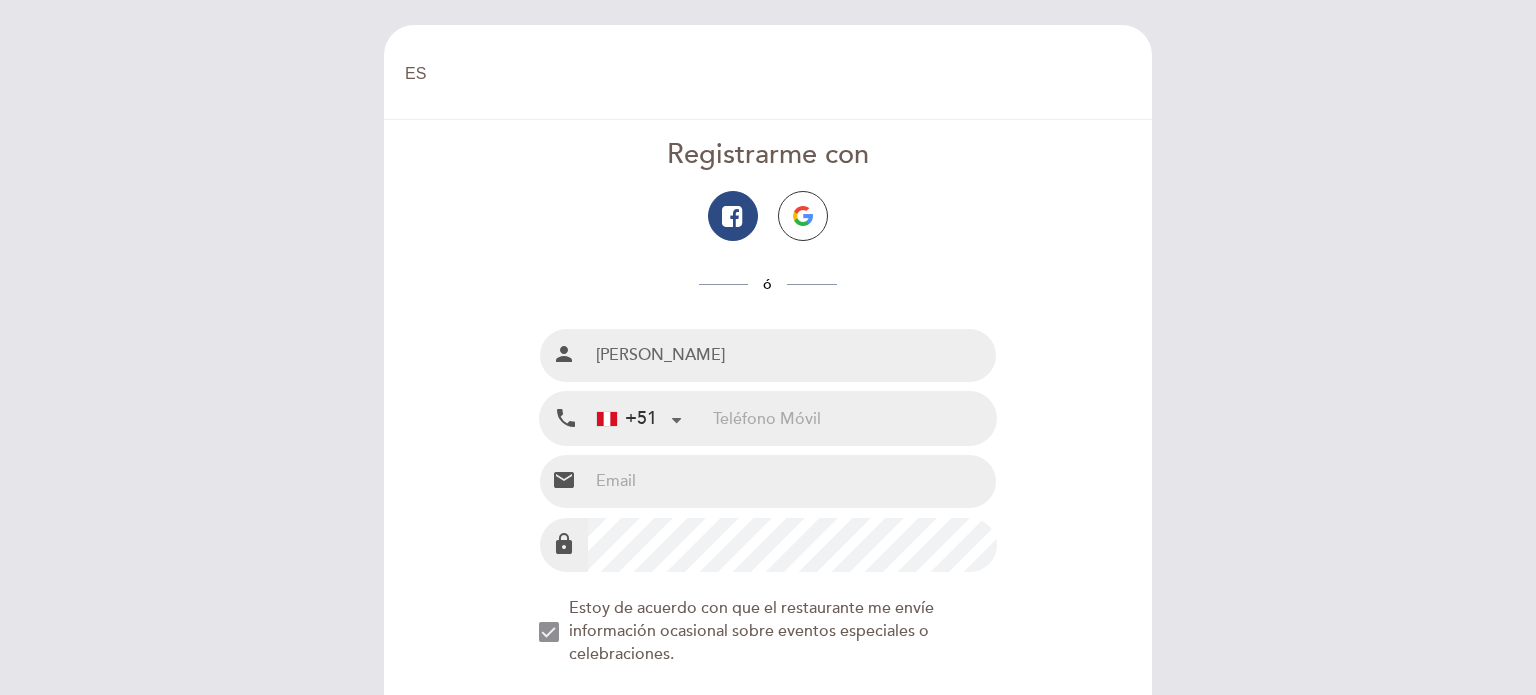 click at bounding box center (854, 418) 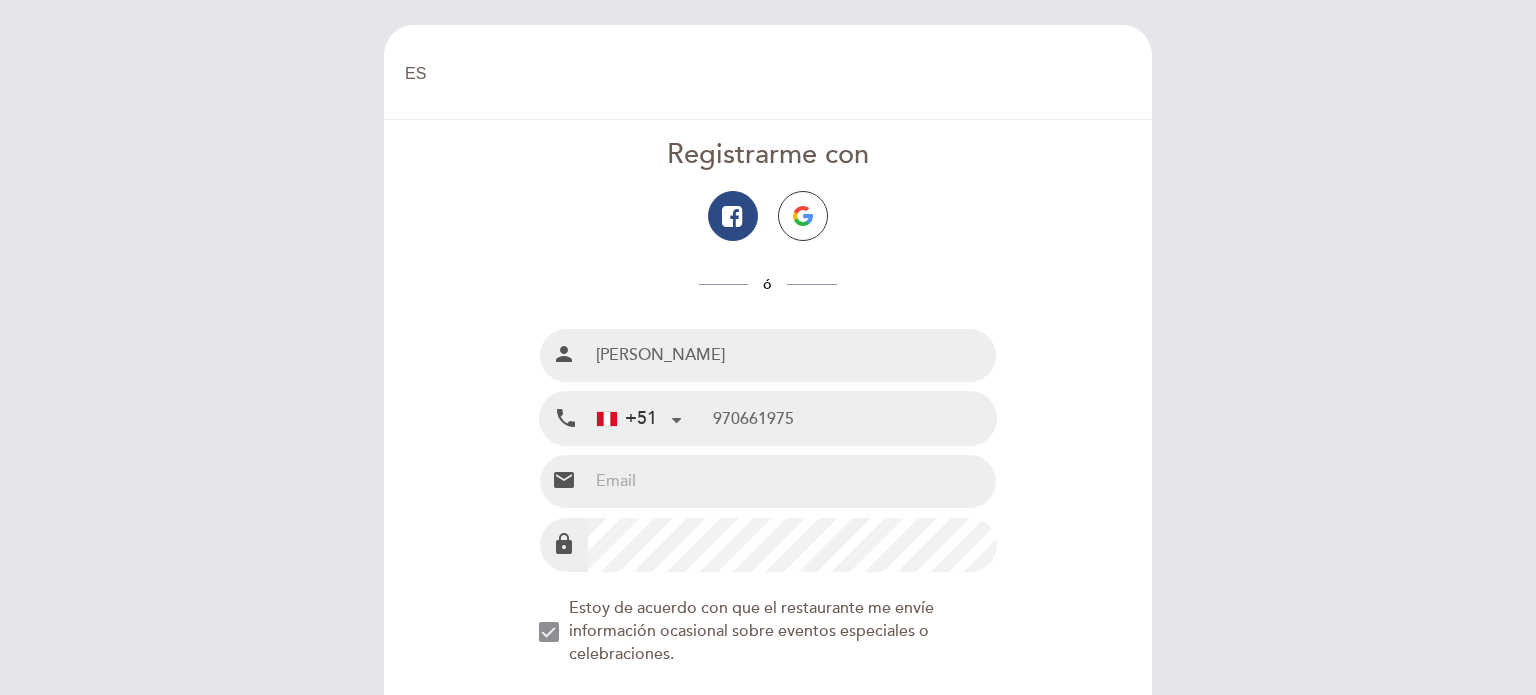 type on "970661975" 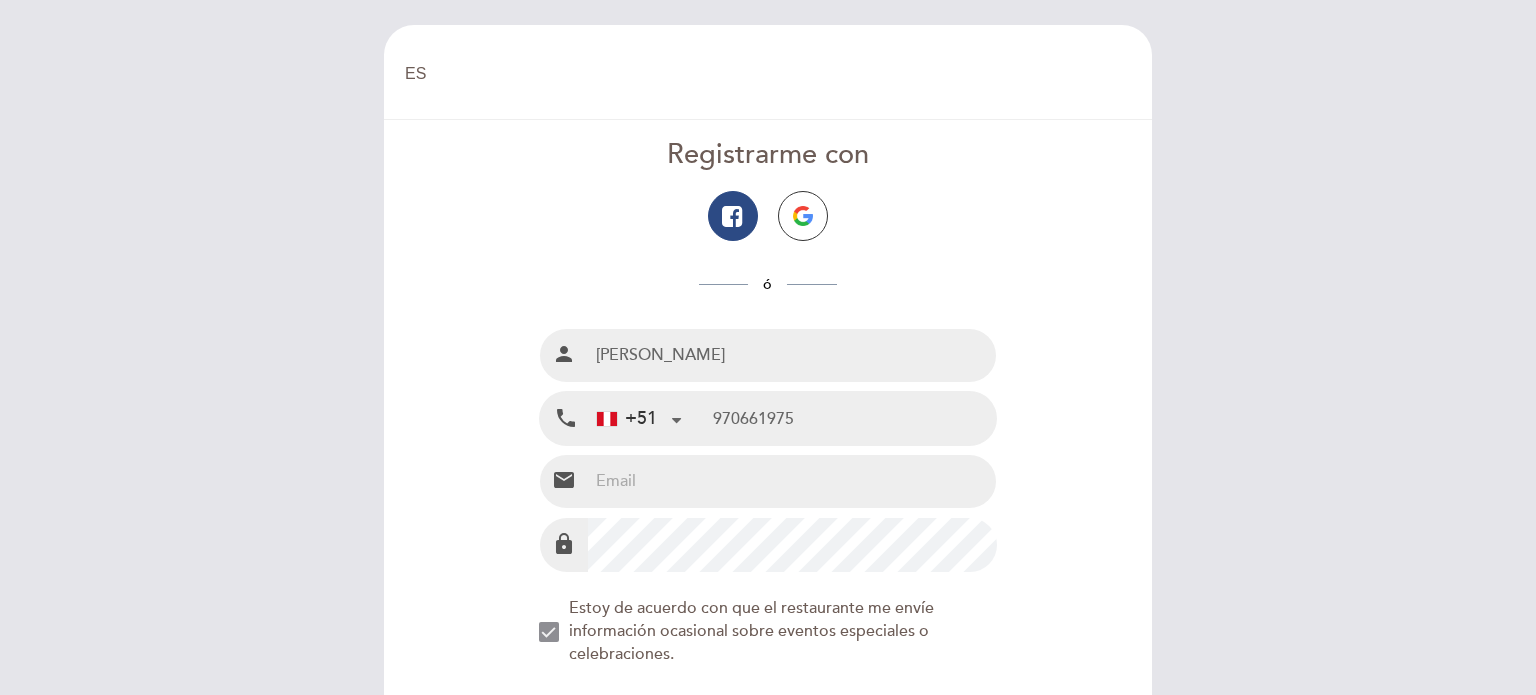 click at bounding box center (792, 481) 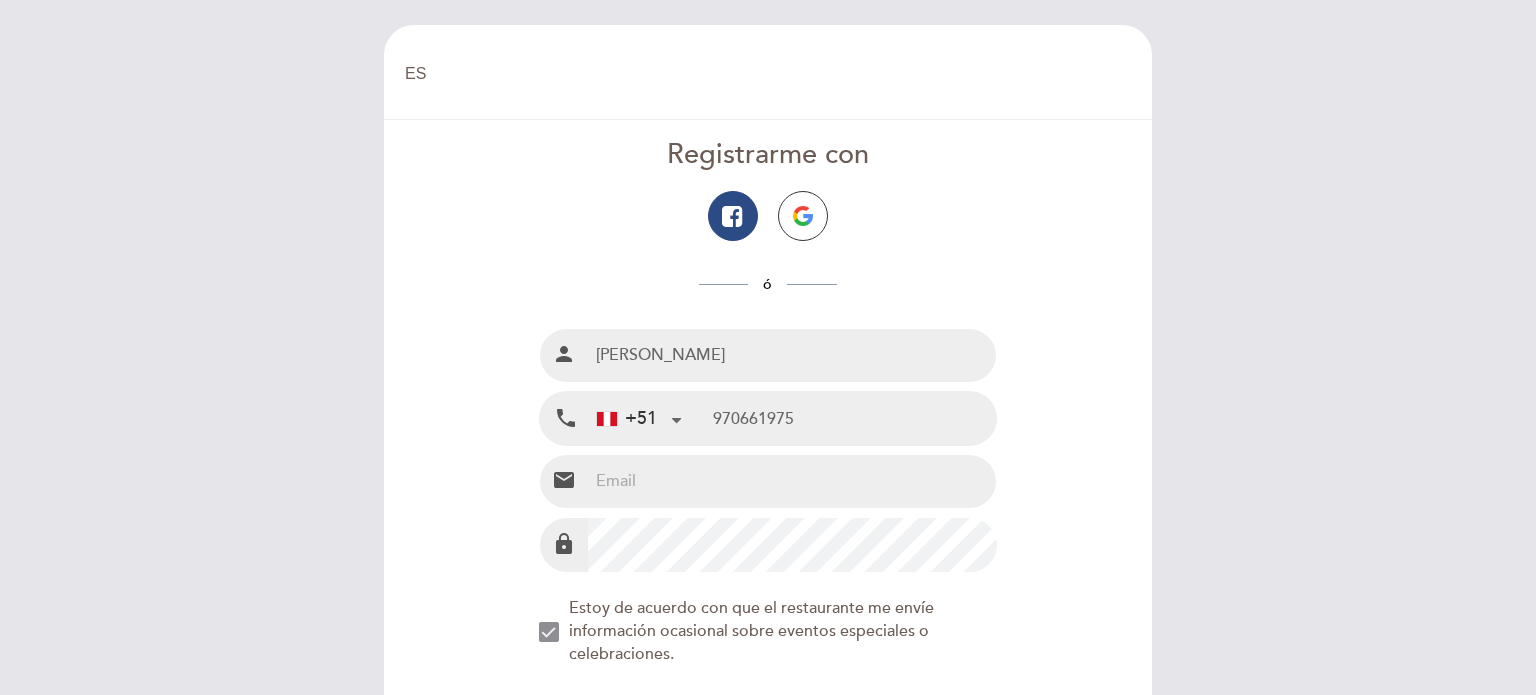 type on "[EMAIL_ADDRESS][DOMAIN_NAME]" 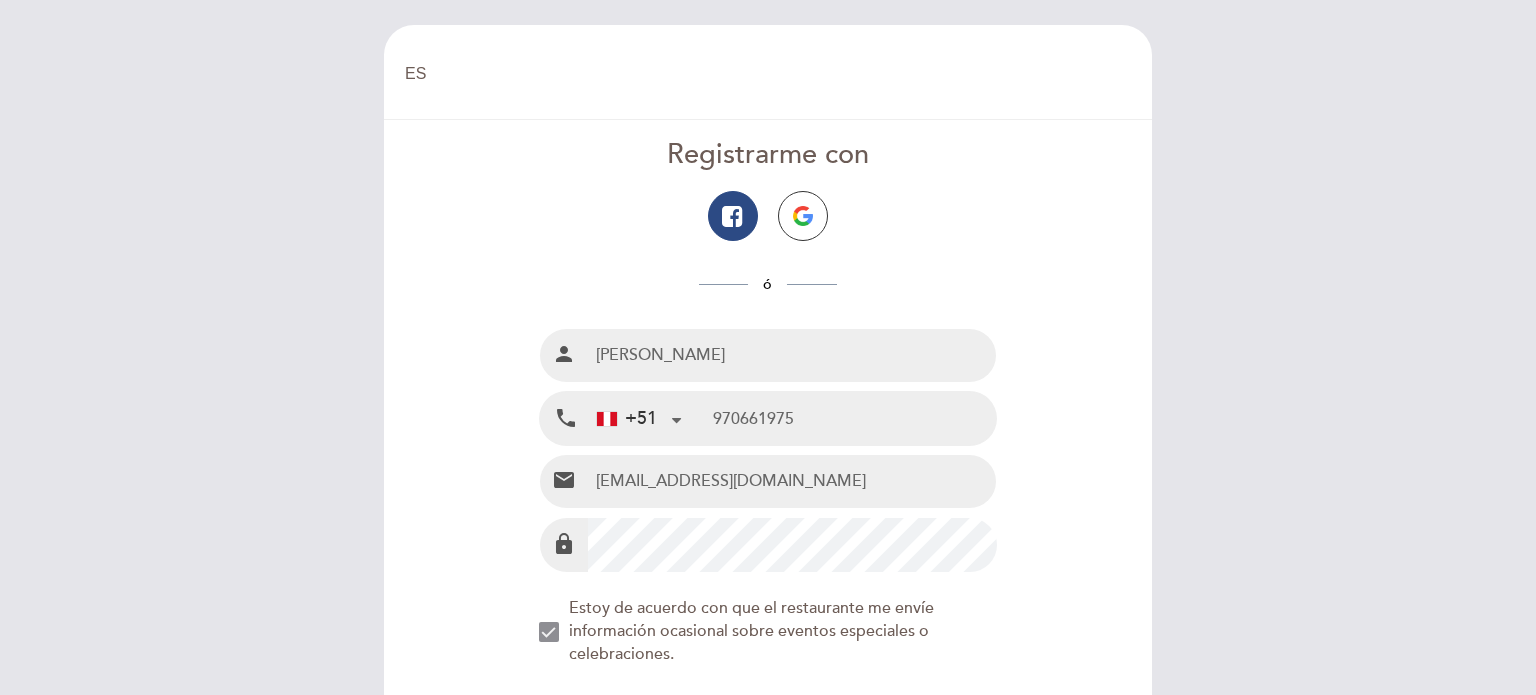 click on "[EMAIL_ADDRESS][DOMAIN_NAME]" at bounding box center (792, 481) 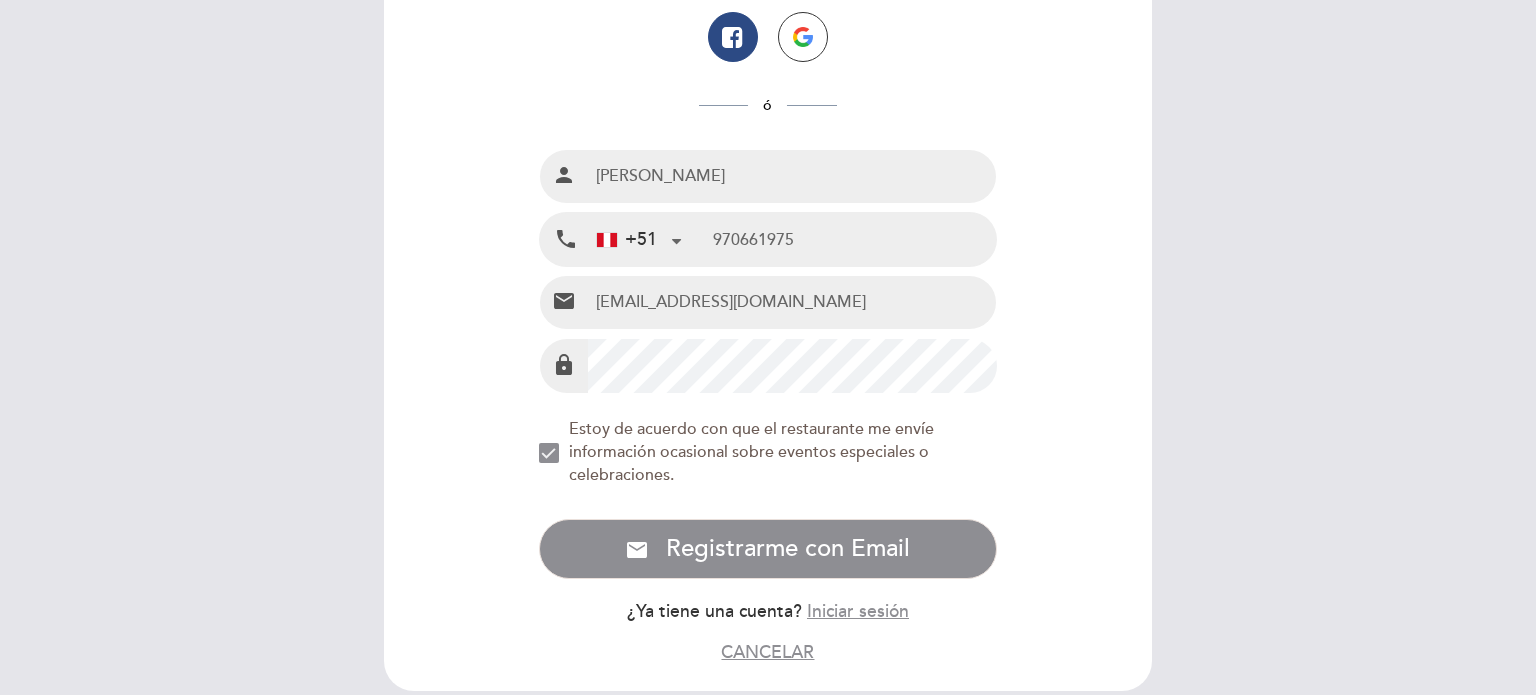scroll, scrollTop: 272, scrollLeft: 0, axis: vertical 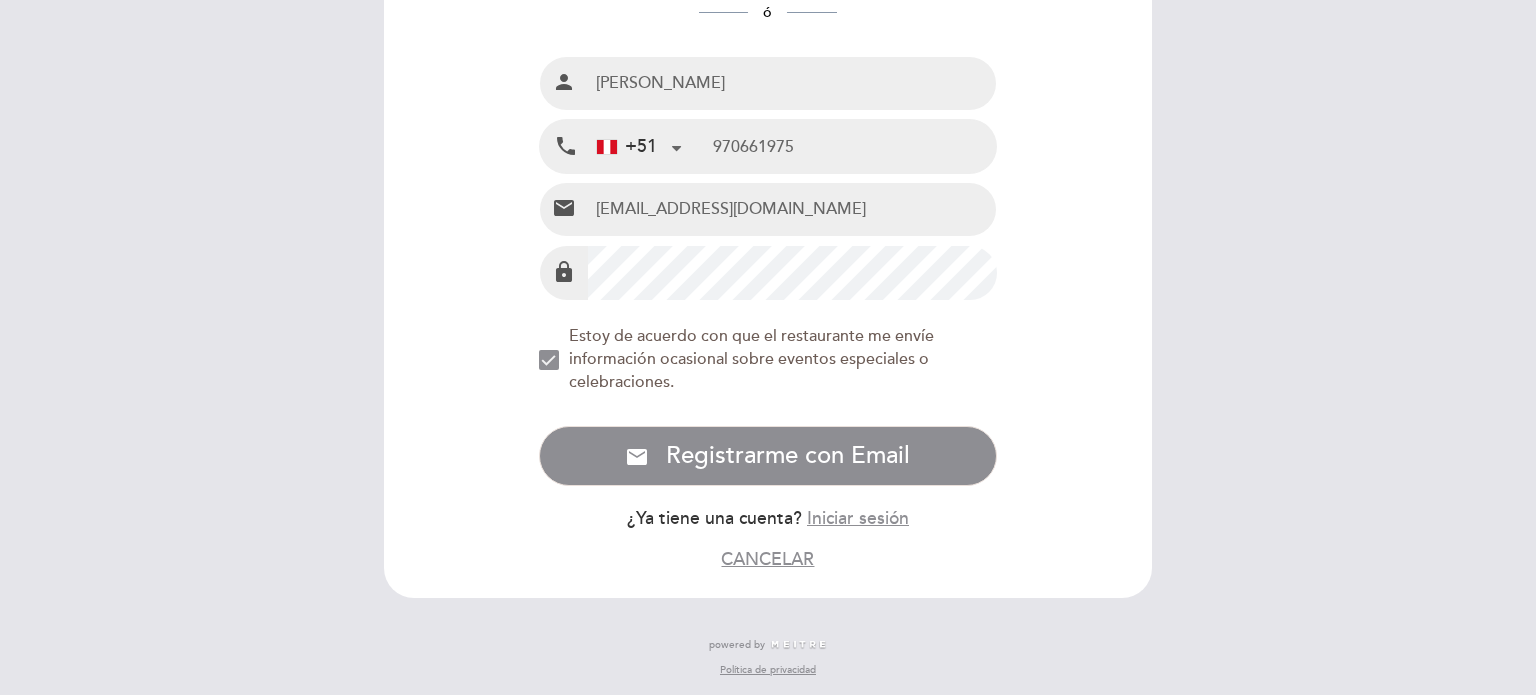 click on "Registrarme con
ó
Nombre completo
person
[PERSON_NAME]
Teléfono Móvil
local_phone
+51 [GEOGRAPHIC_DATA] ([GEOGRAPHIC_DATA]) +51 [GEOGRAPHIC_DATA] +54 [GEOGRAPHIC_DATA] ([GEOGRAPHIC_DATA]) +55 [GEOGRAPHIC_DATA] ([GEOGRAPHIC_DATA]) +52 [GEOGRAPHIC_DATA] ([GEOGRAPHIC_DATA]) +51 [GEOGRAPHIC_DATA] +1 [GEOGRAPHIC_DATA] (‫[GEOGRAPHIC_DATA]‬‎) +93 [GEOGRAPHIC_DATA] ([GEOGRAPHIC_DATA]) +355 [GEOGRAPHIC_DATA] (‫[GEOGRAPHIC_DATA]‬‎) +213 [US_STATE] +1684 [GEOGRAPHIC_DATA] +376 [GEOGRAPHIC_DATA] +244 [GEOGRAPHIC_DATA] +1264 [GEOGRAPHIC_DATA] +1268 [GEOGRAPHIC_DATA] +54 [GEOGRAPHIC_DATA] ([GEOGRAPHIC_DATA]) +374" at bounding box center [768, 218] 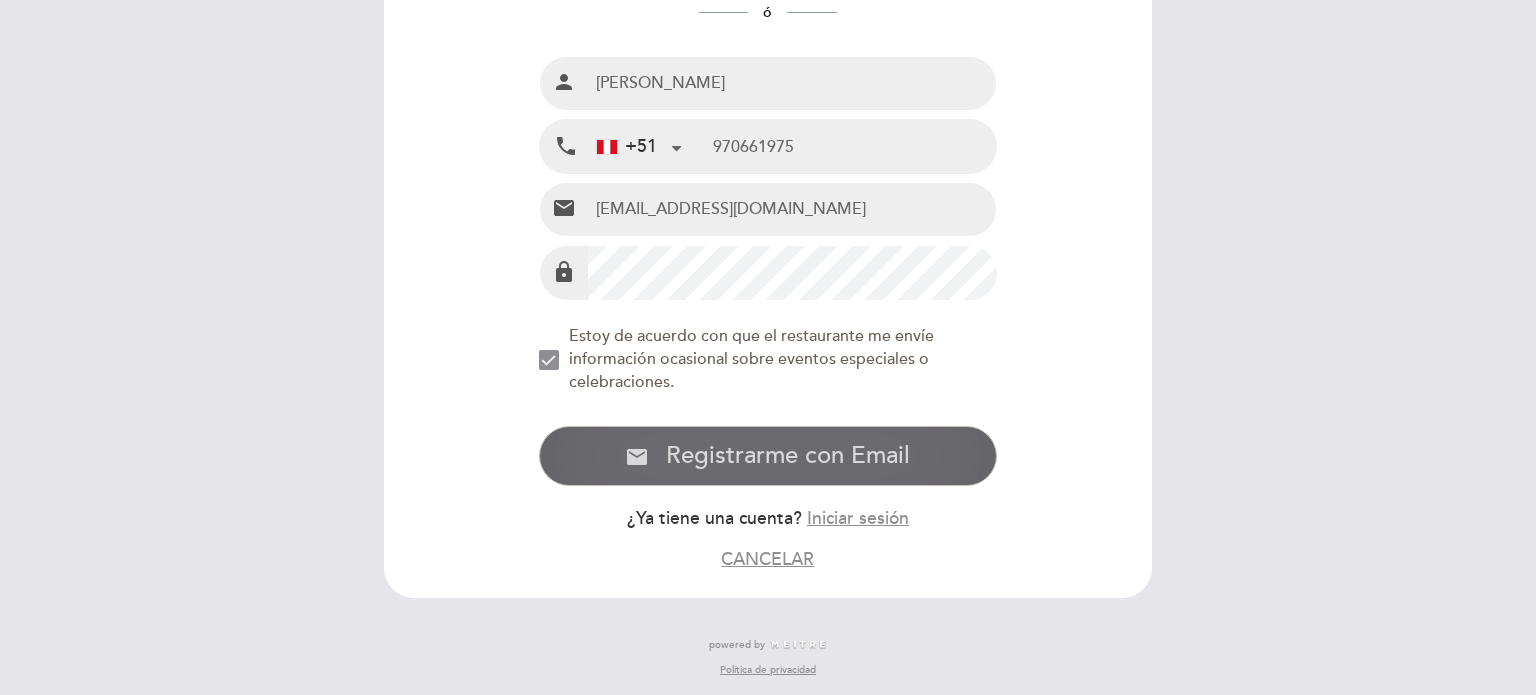 click on "Registrarme con Email" at bounding box center (788, 455) 